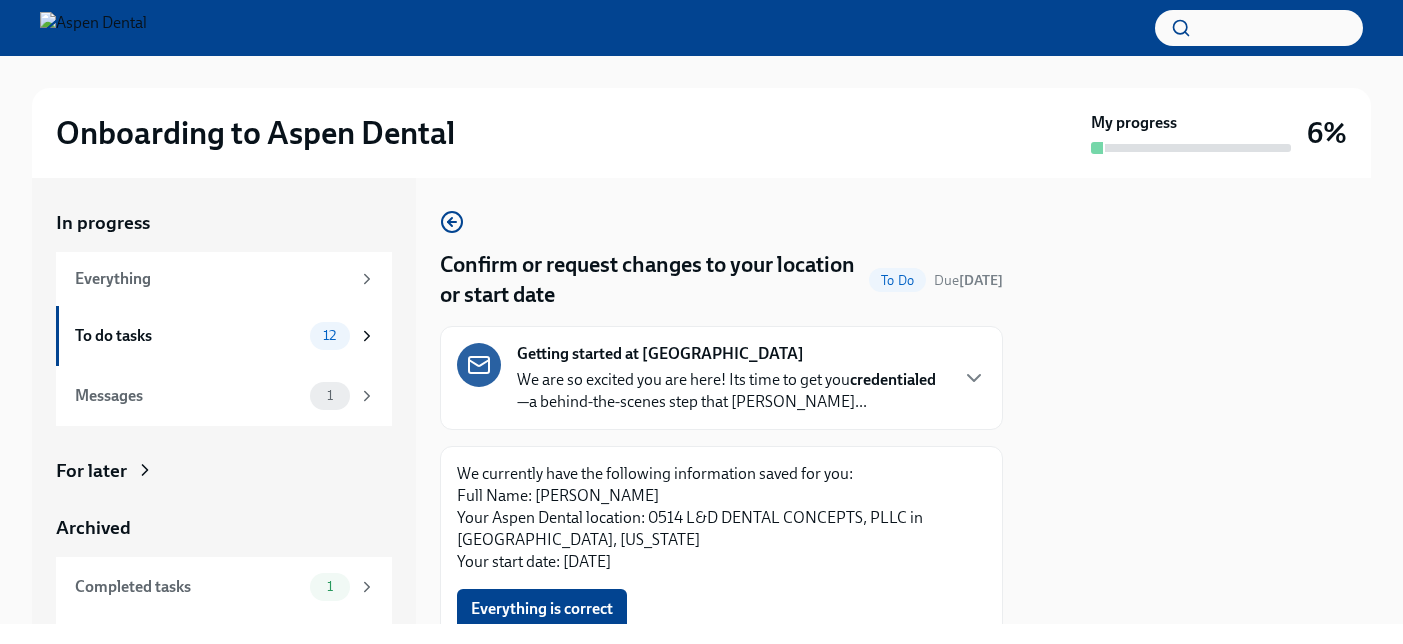 scroll, scrollTop: 0, scrollLeft: 0, axis: both 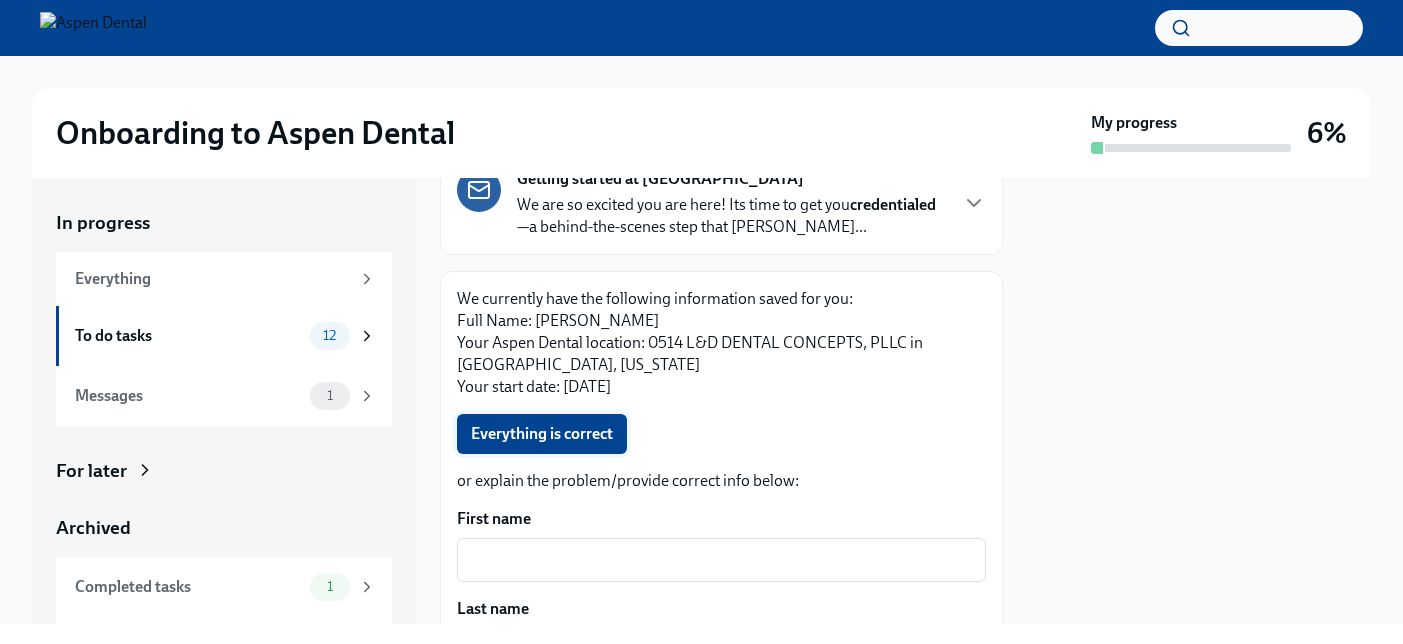 click on "Everything is correct" at bounding box center (542, 434) 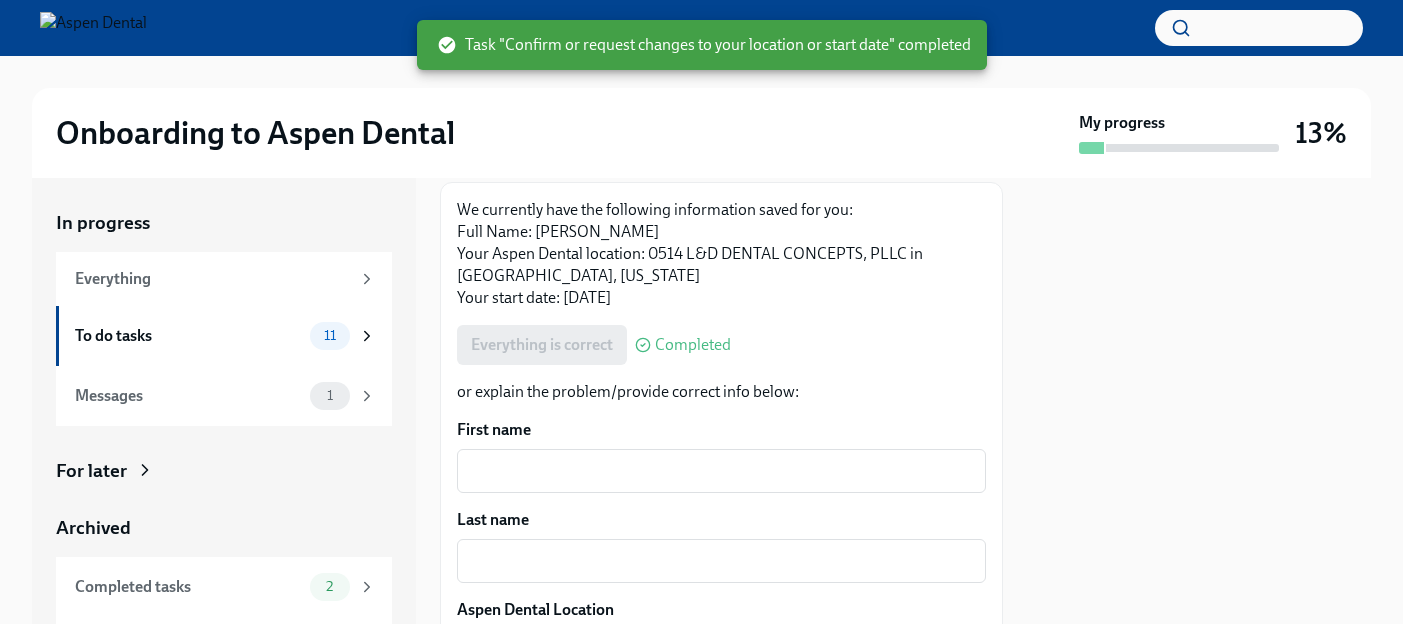 scroll, scrollTop: 337, scrollLeft: 0, axis: vertical 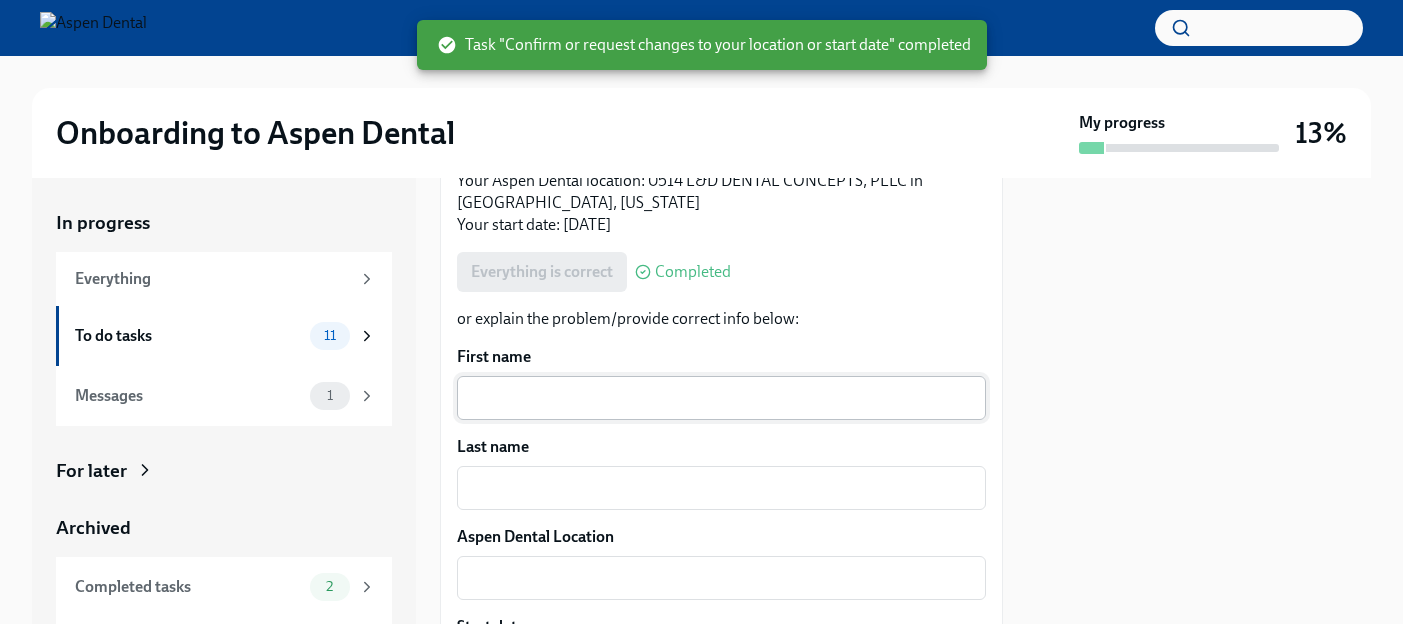 click on "First name" at bounding box center [721, 398] 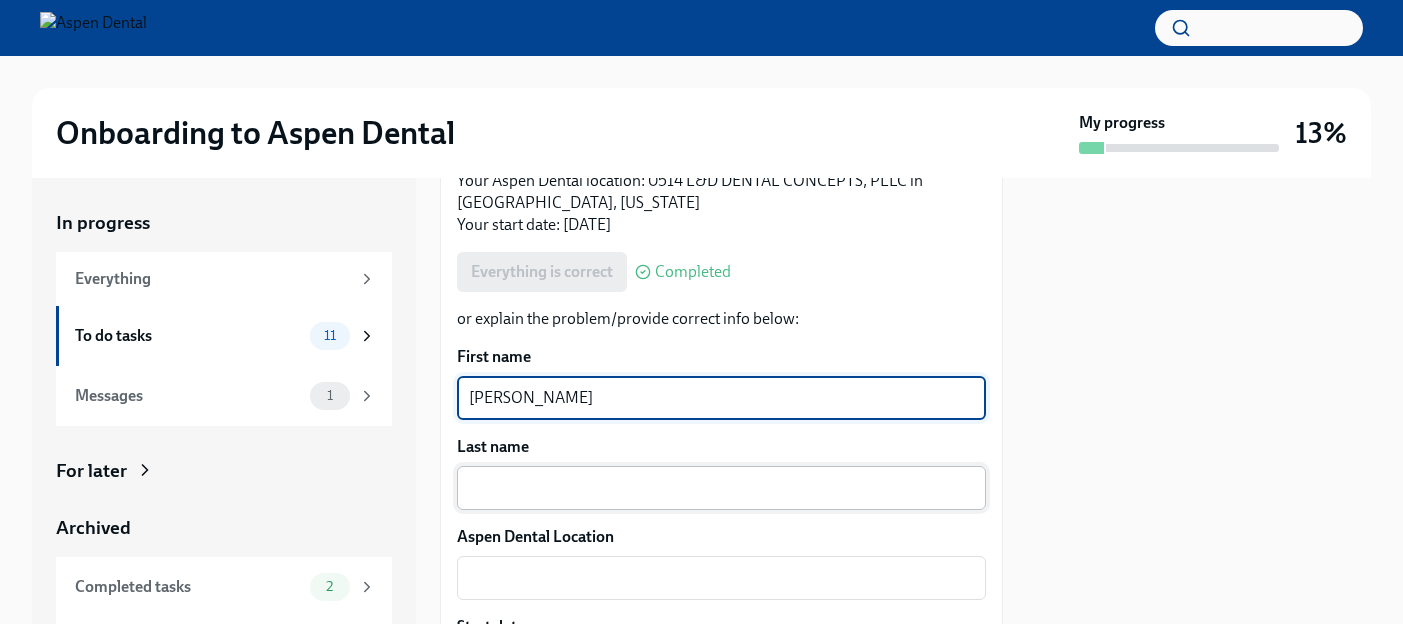 type on "[PERSON_NAME]" 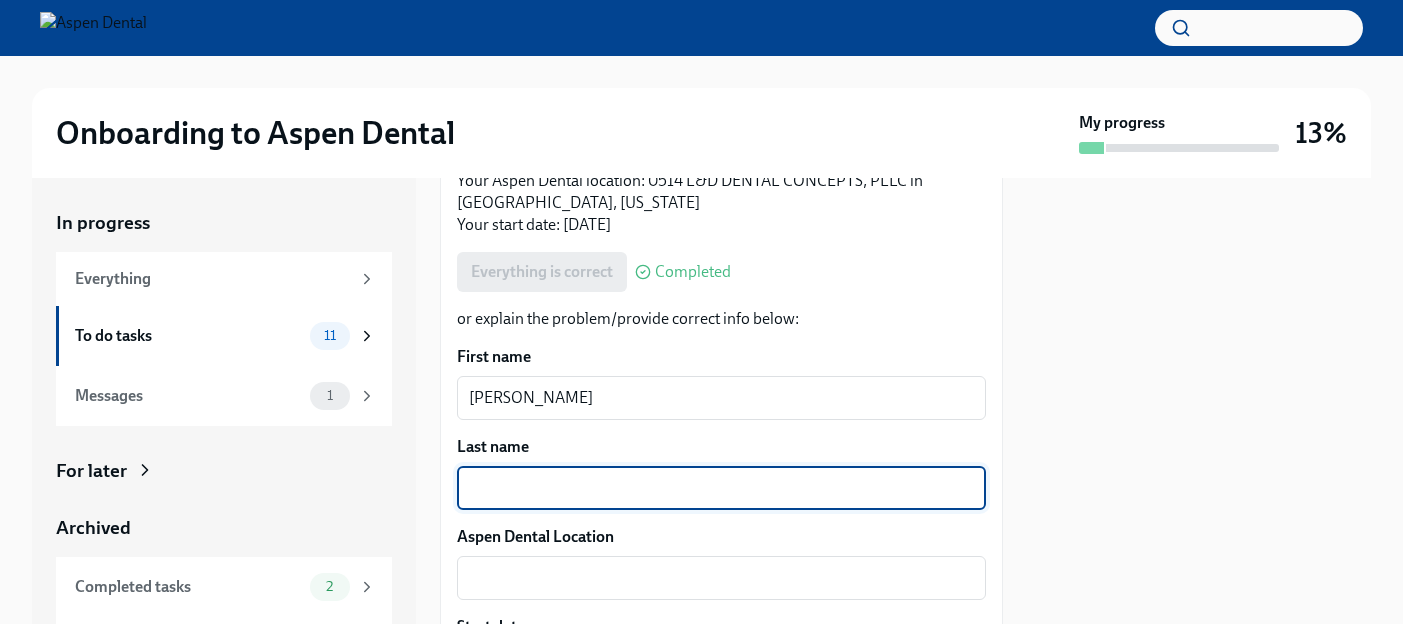 click on "Last name" at bounding box center (721, 488) 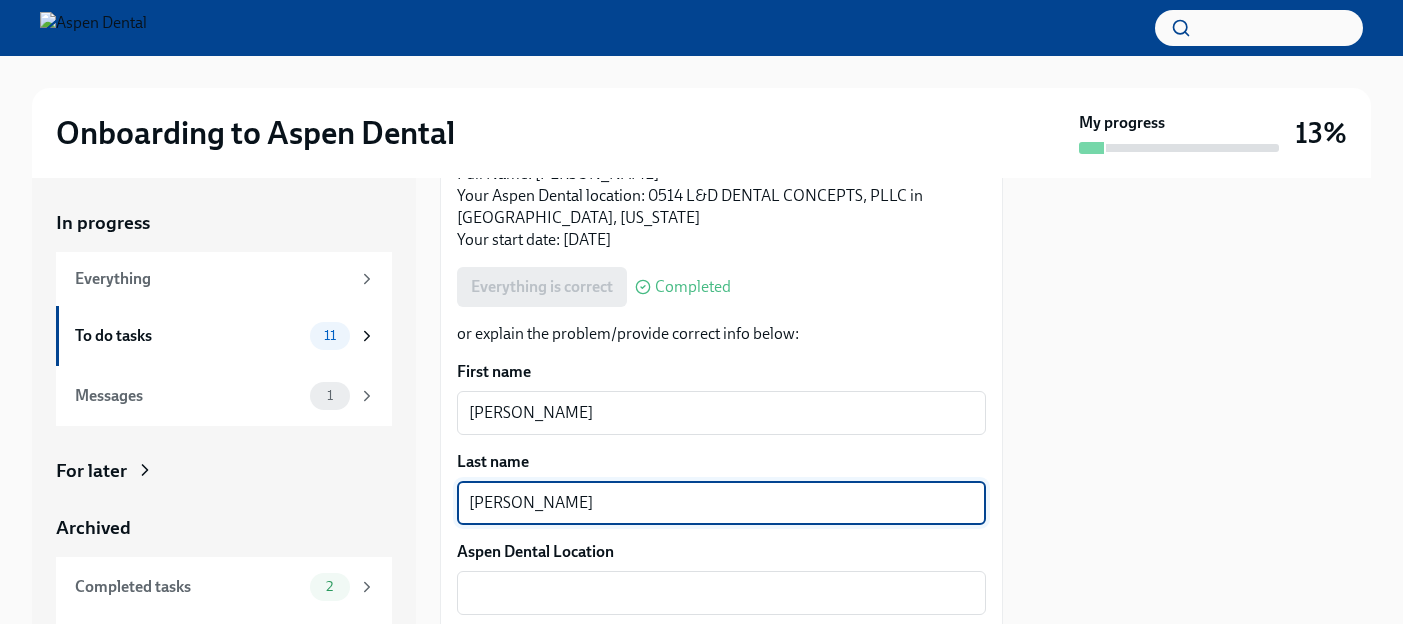 scroll, scrollTop: 323, scrollLeft: 0, axis: vertical 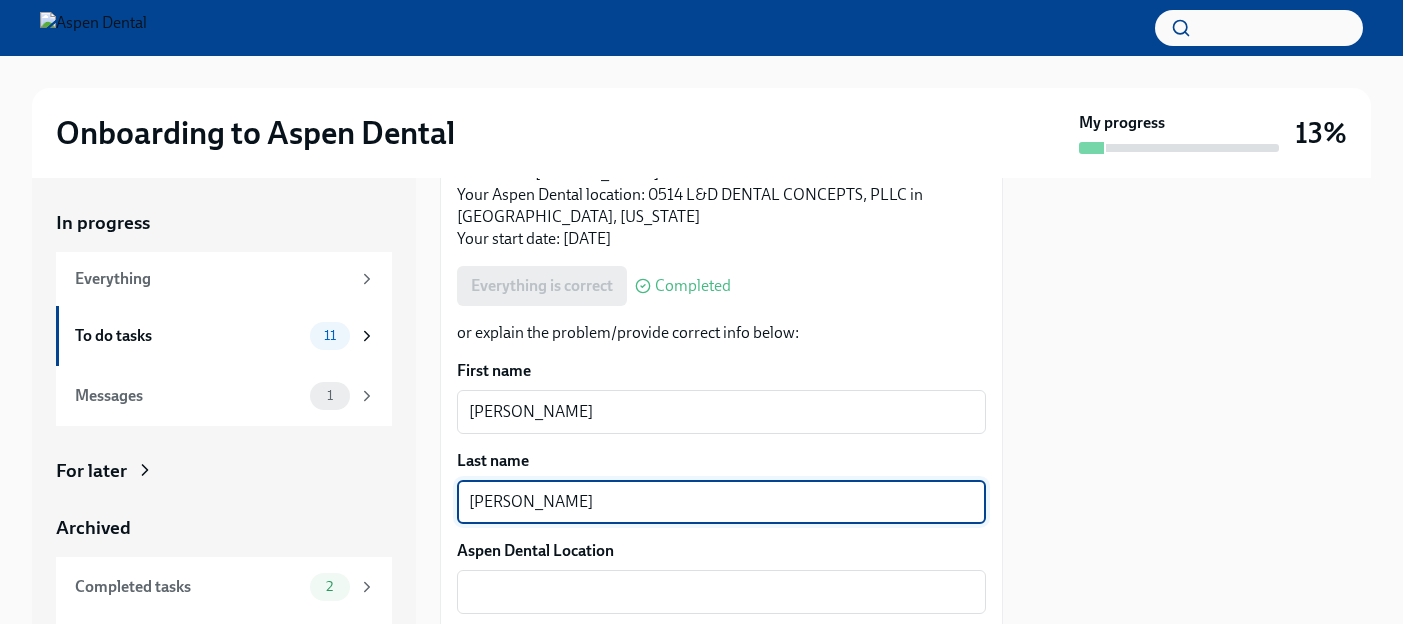 type on "[PERSON_NAME]" 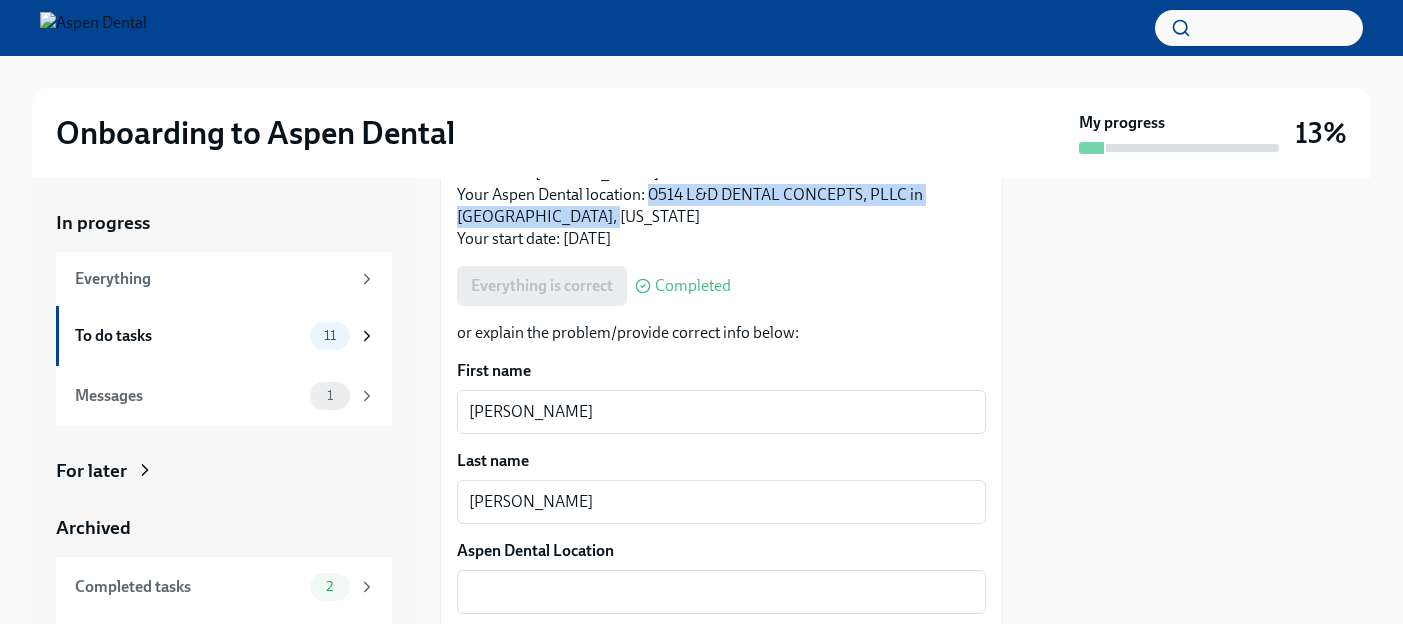 drag, startPoint x: 652, startPoint y: 194, endPoint x: 606, endPoint y: 222, distance: 53.851646 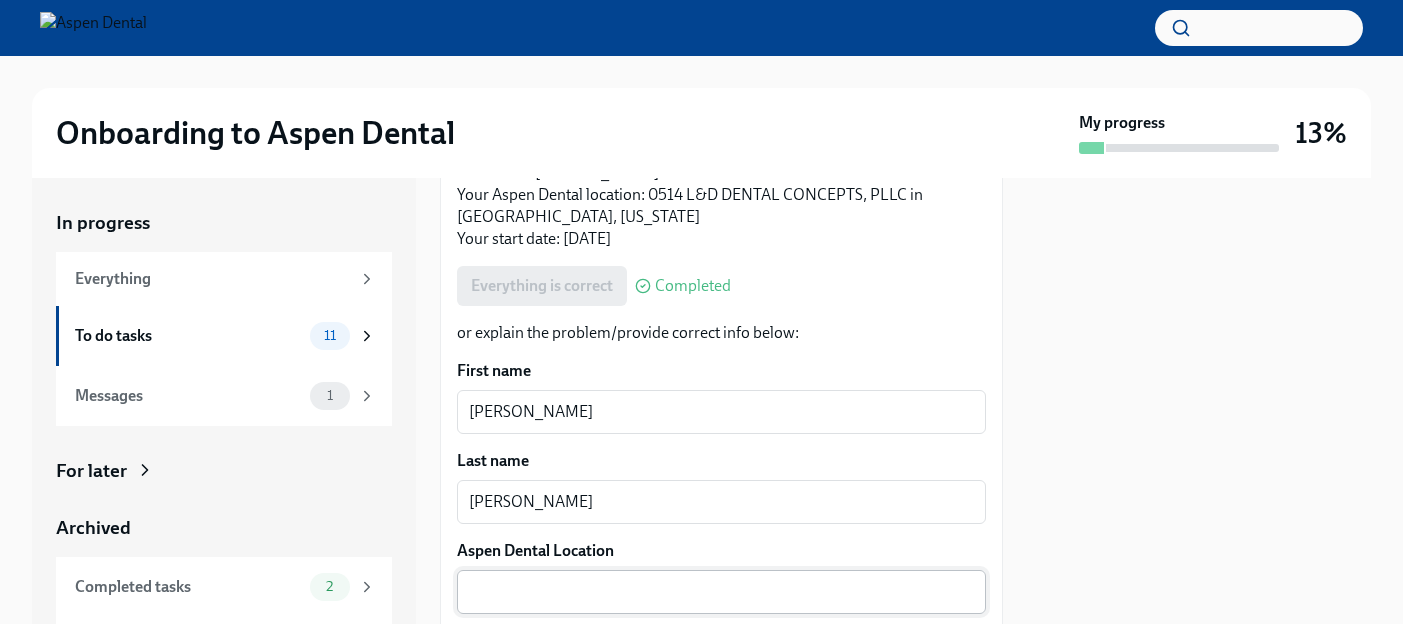 click on "Aspen Dental Location" at bounding box center [721, 592] 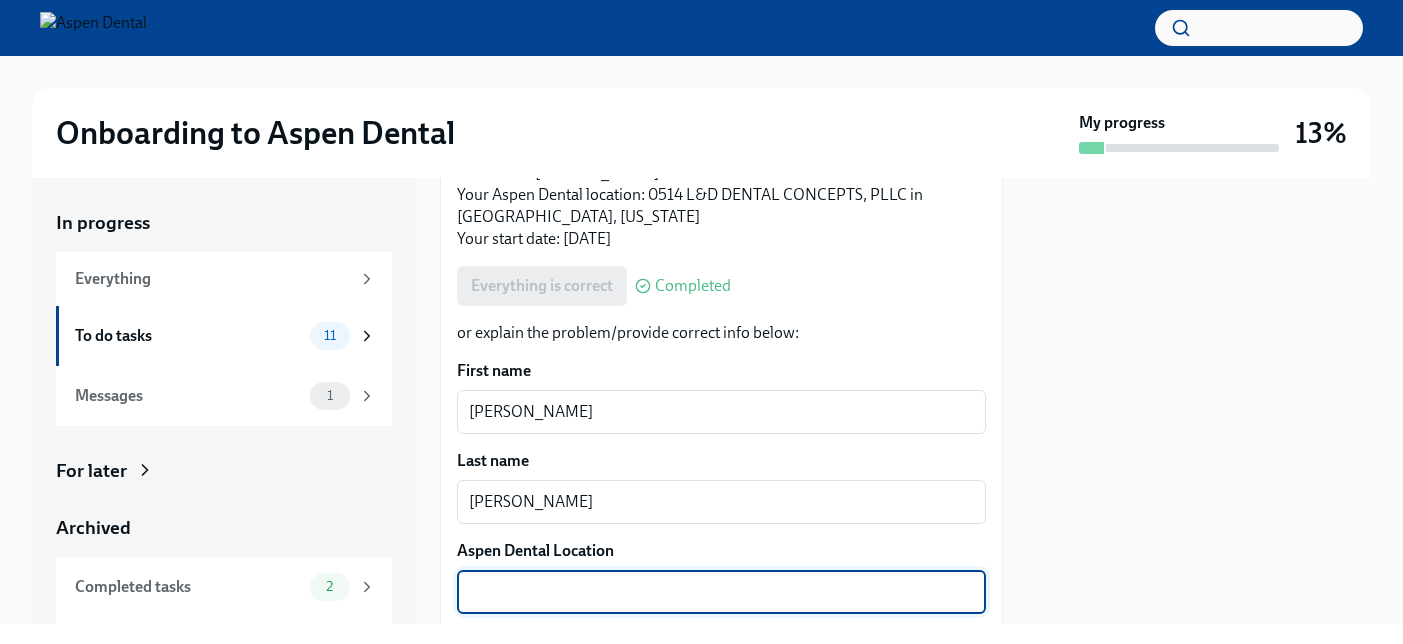 paste on "0514 L&D DENTAL CONCEPTS, PLLC in [GEOGRAPHIC_DATA], [US_STATE]" 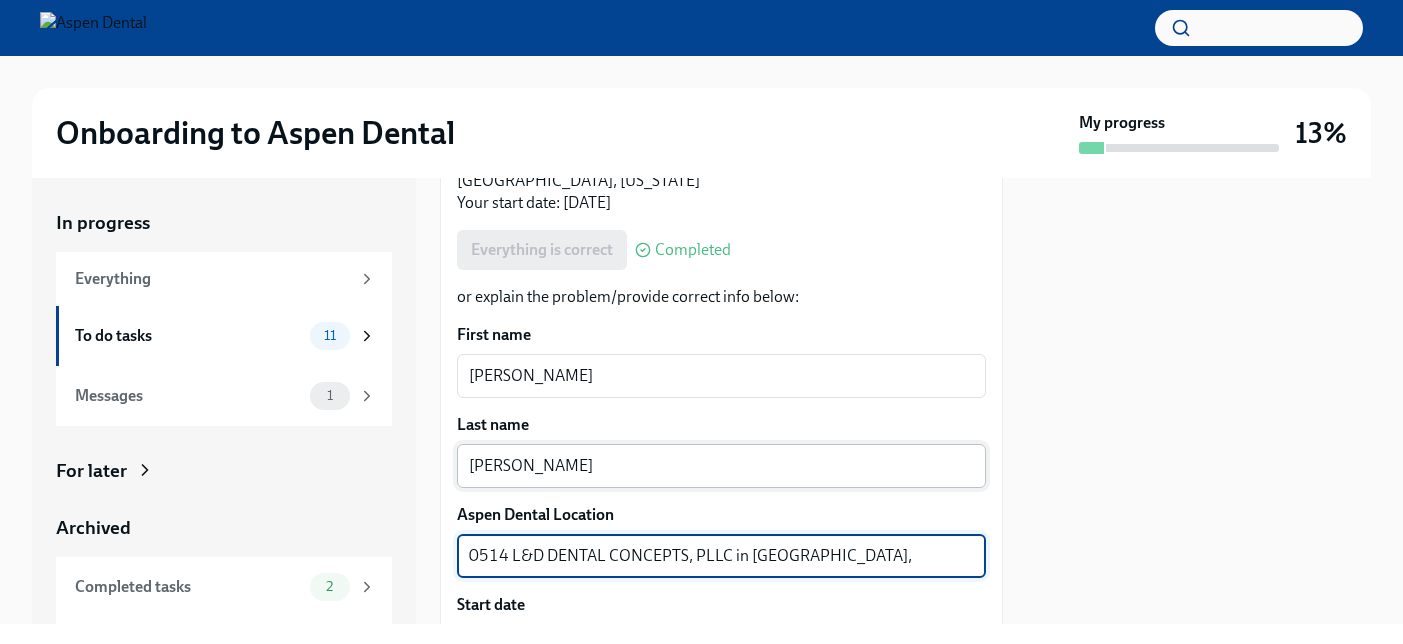 type on "0514 L&D DENTAL CONCEPTS, PLLC in [GEOGRAPHIC_DATA], [US_STATE]" 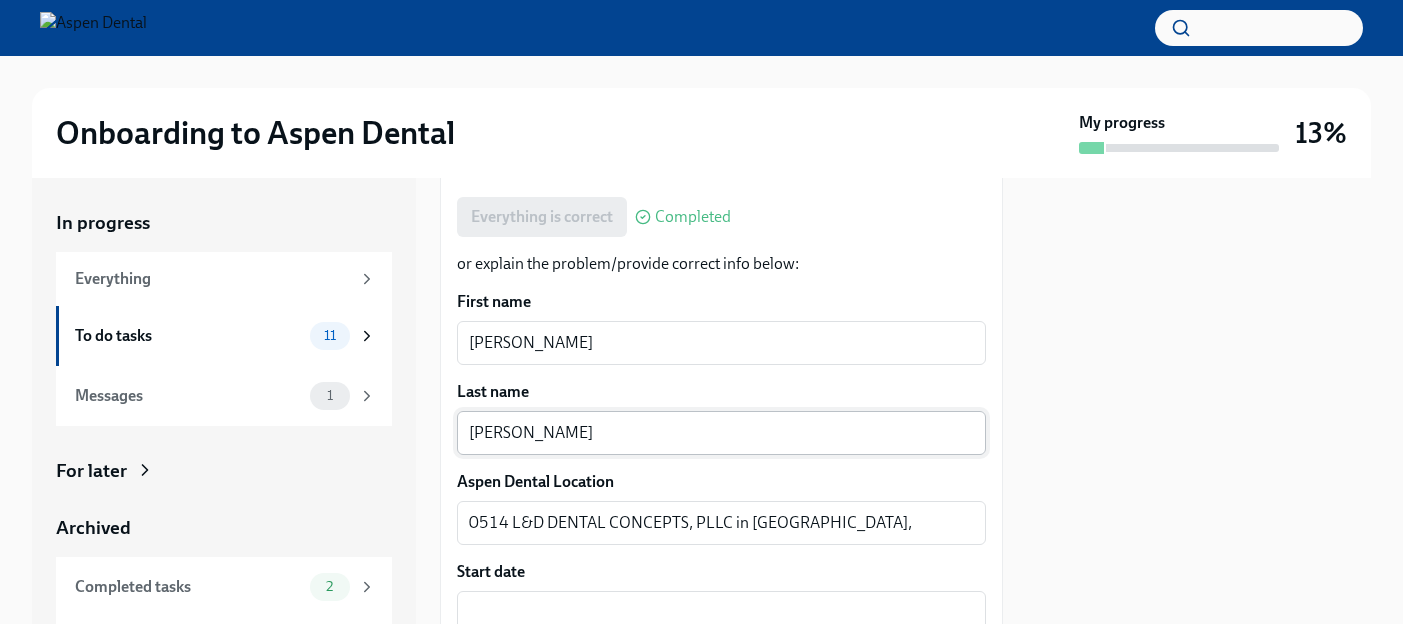 scroll, scrollTop: 420, scrollLeft: 0, axis: vertical 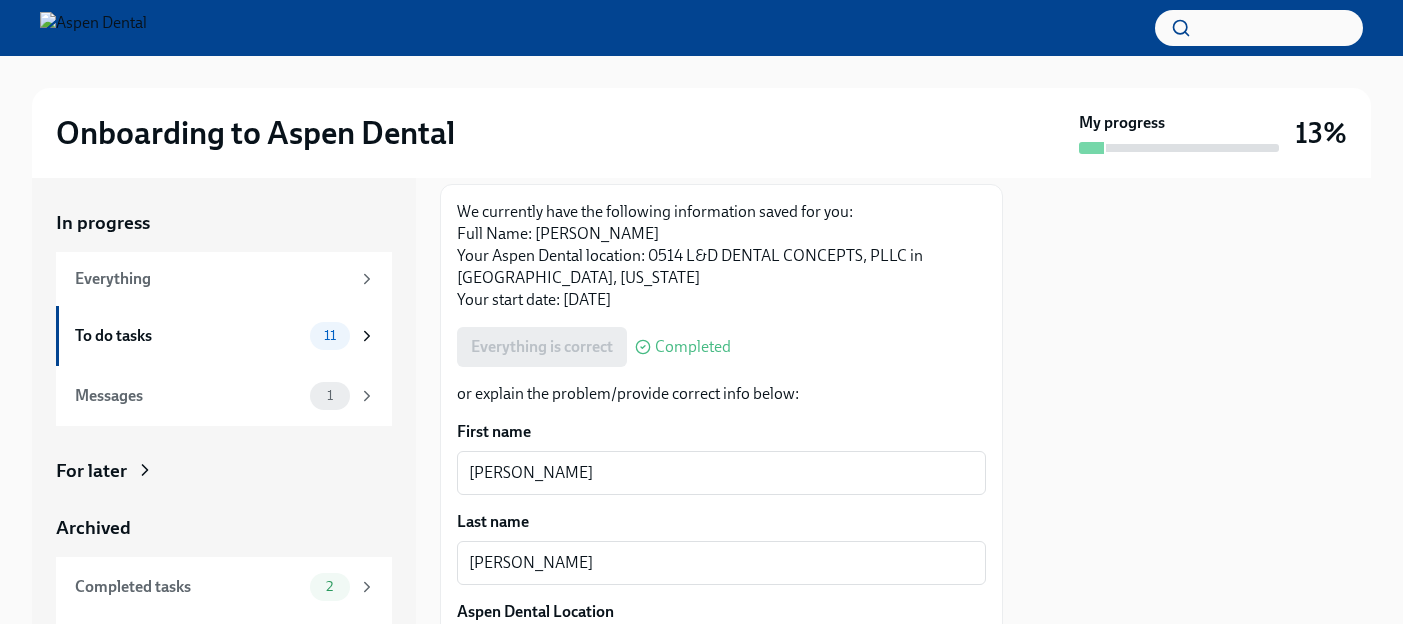 drag, startPoint x: 742, startPoint y: 298, endPoint x: 568, endPoint y: 306, distance: 174.1838 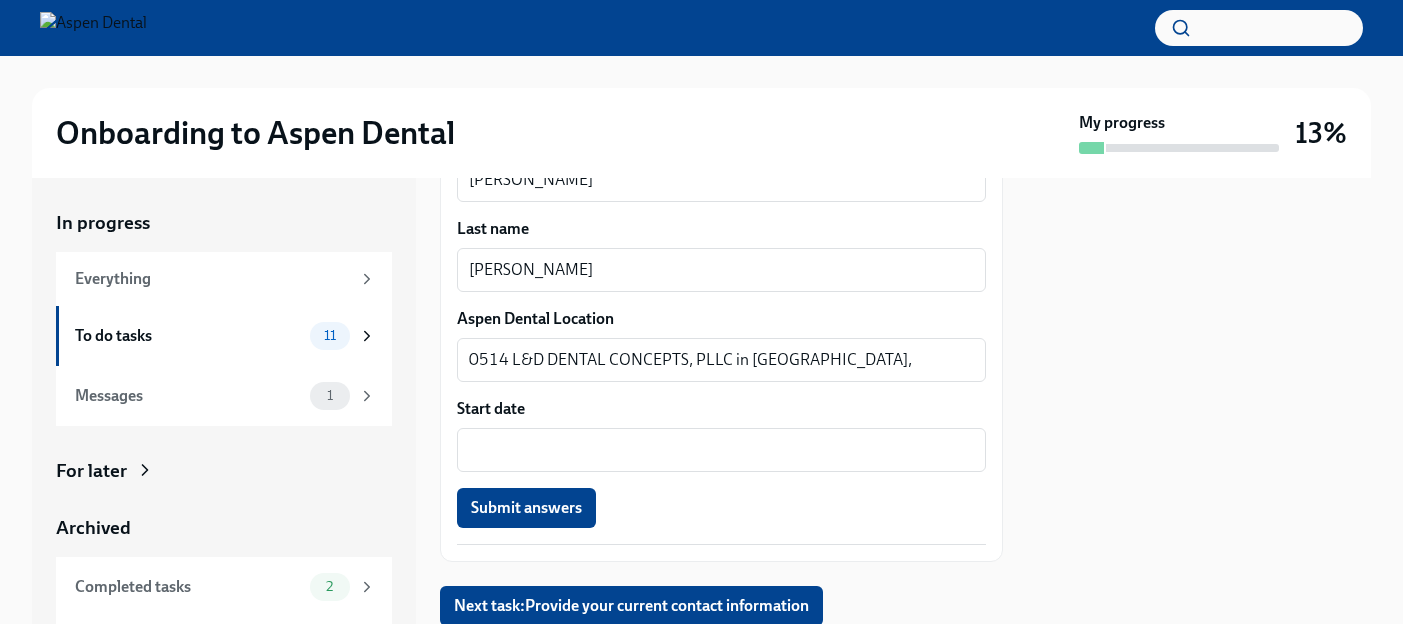 scroll, scrollTop: 617, scrollLeft: 0, axis: vertical 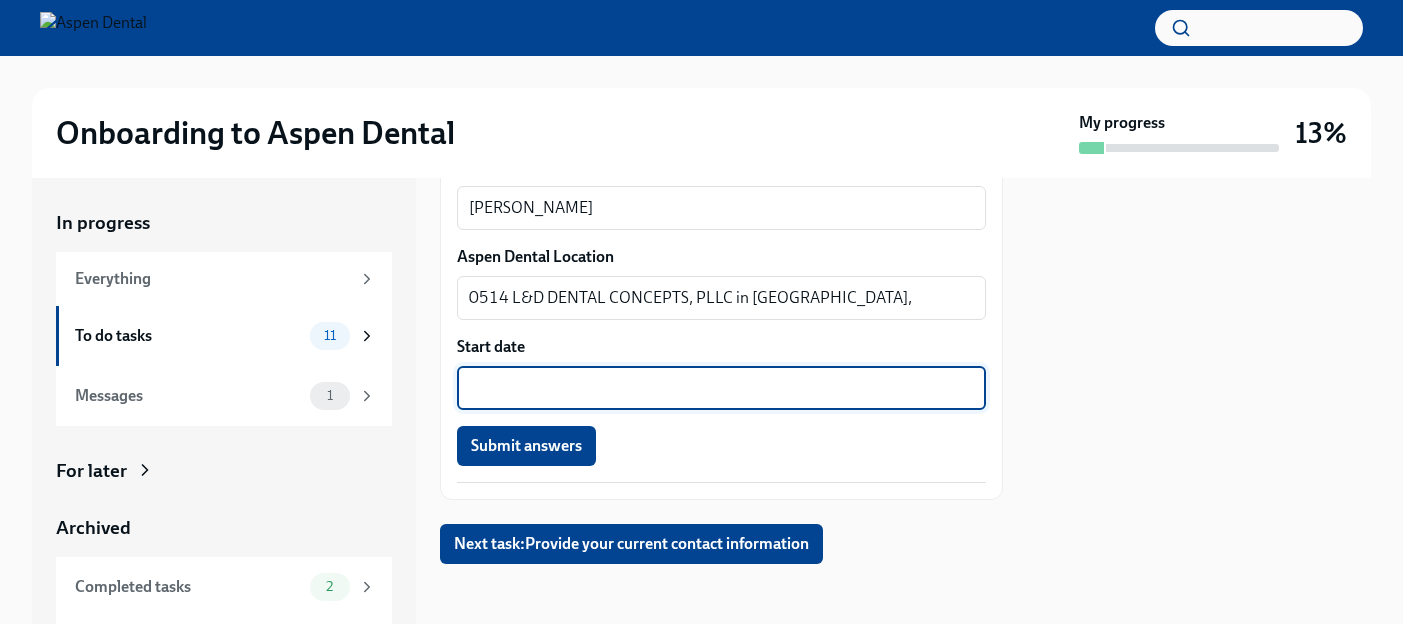click on "Start date" at bounding box center (721, 388) 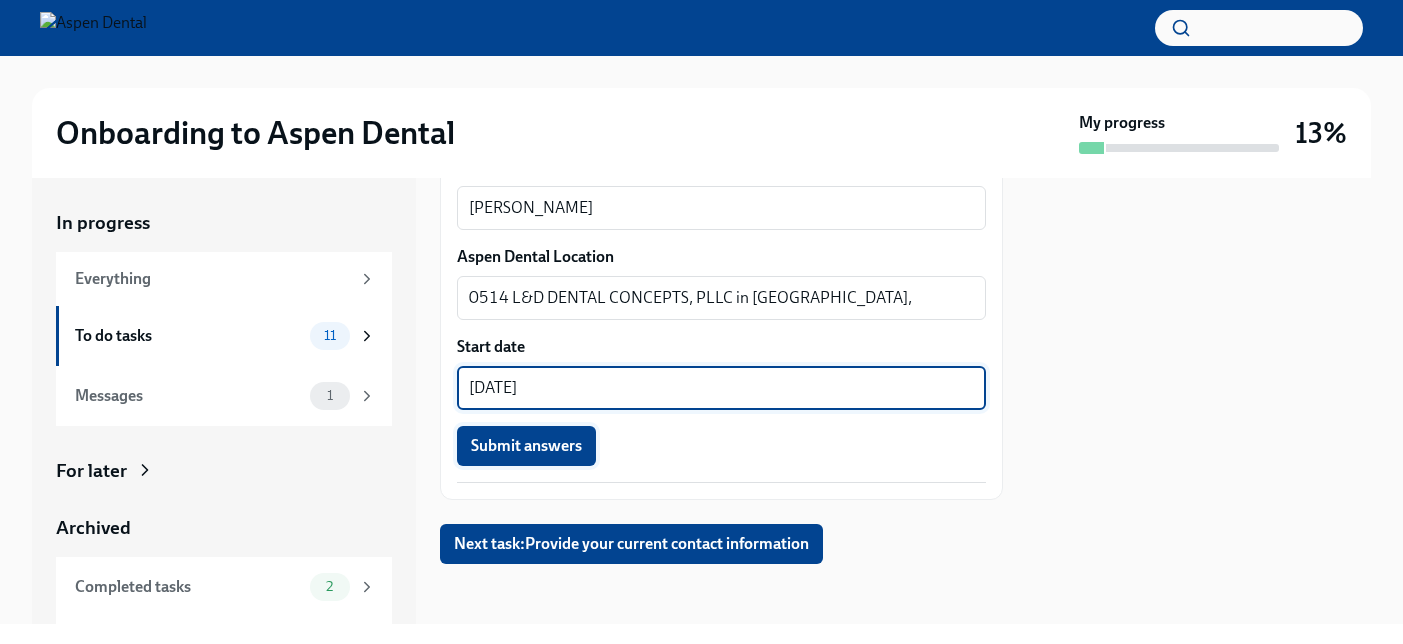 type on "[DATE]" 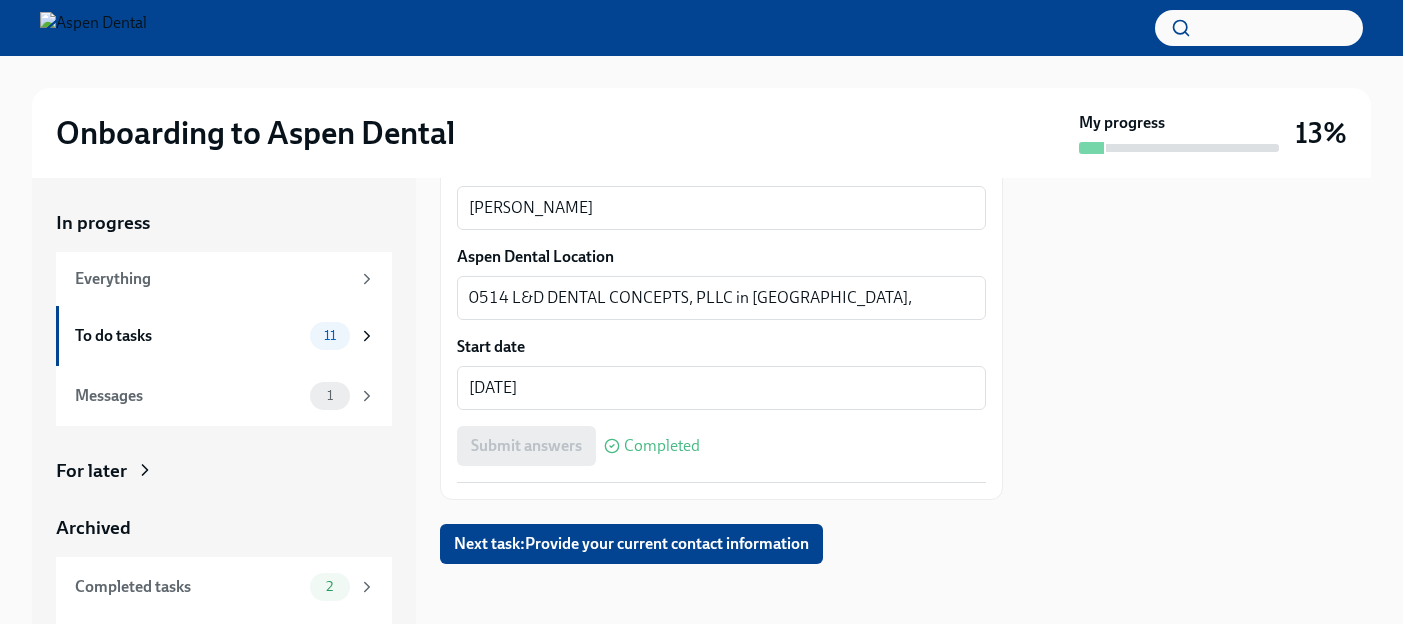 scroll, scrollTop: 621, scrollLeft: 0, axis: vertical 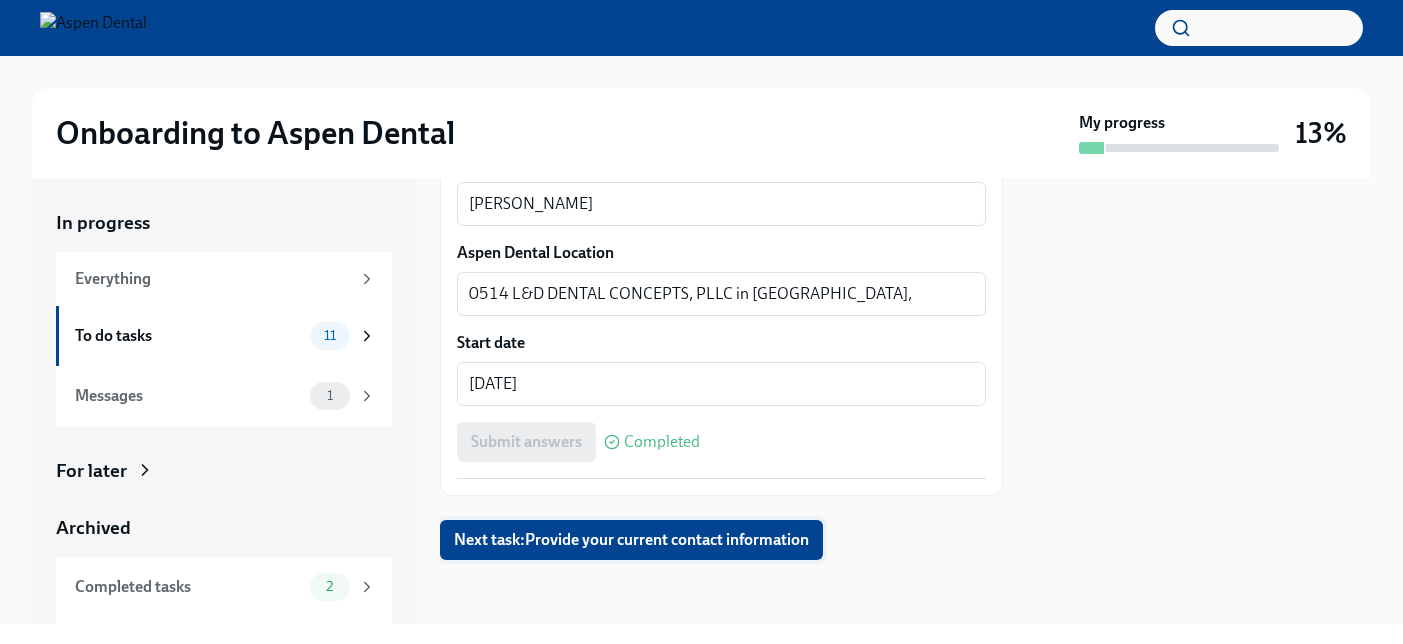 click on "Next task :  Provide your current contact information" at bounding box center [631, 540] 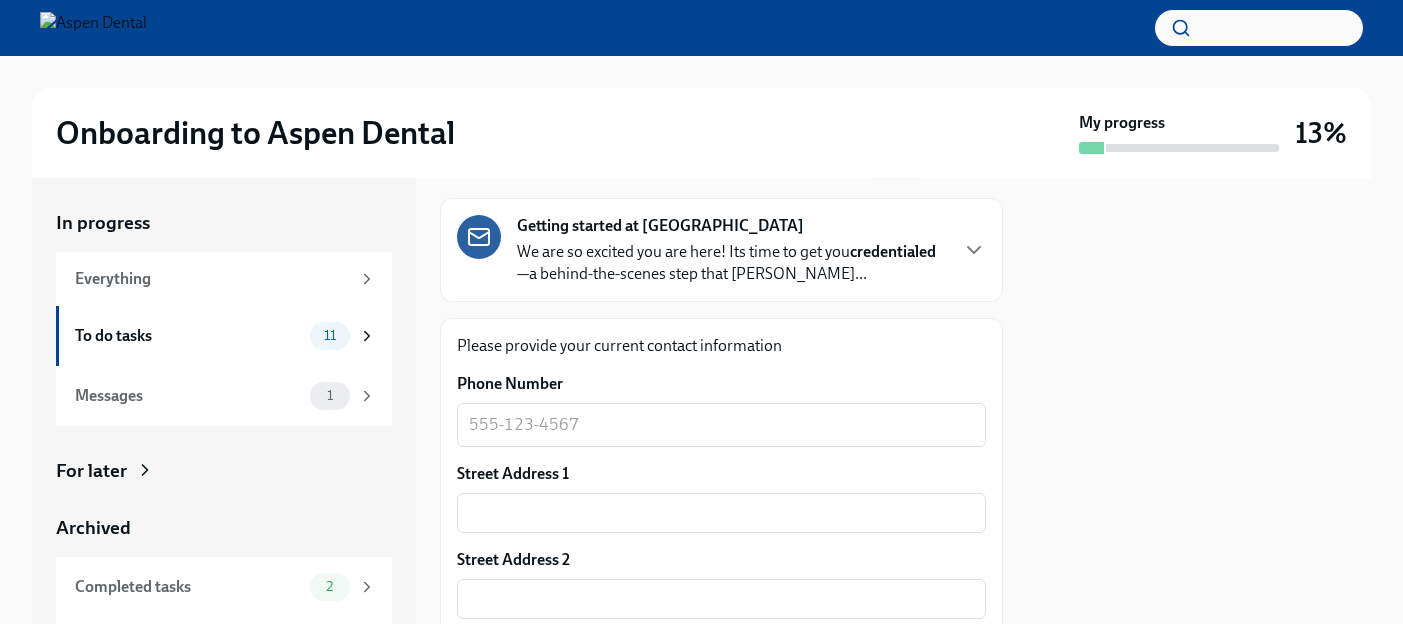 scroll, scrollTop: 103, scrollLeft: 0, axis: vertical 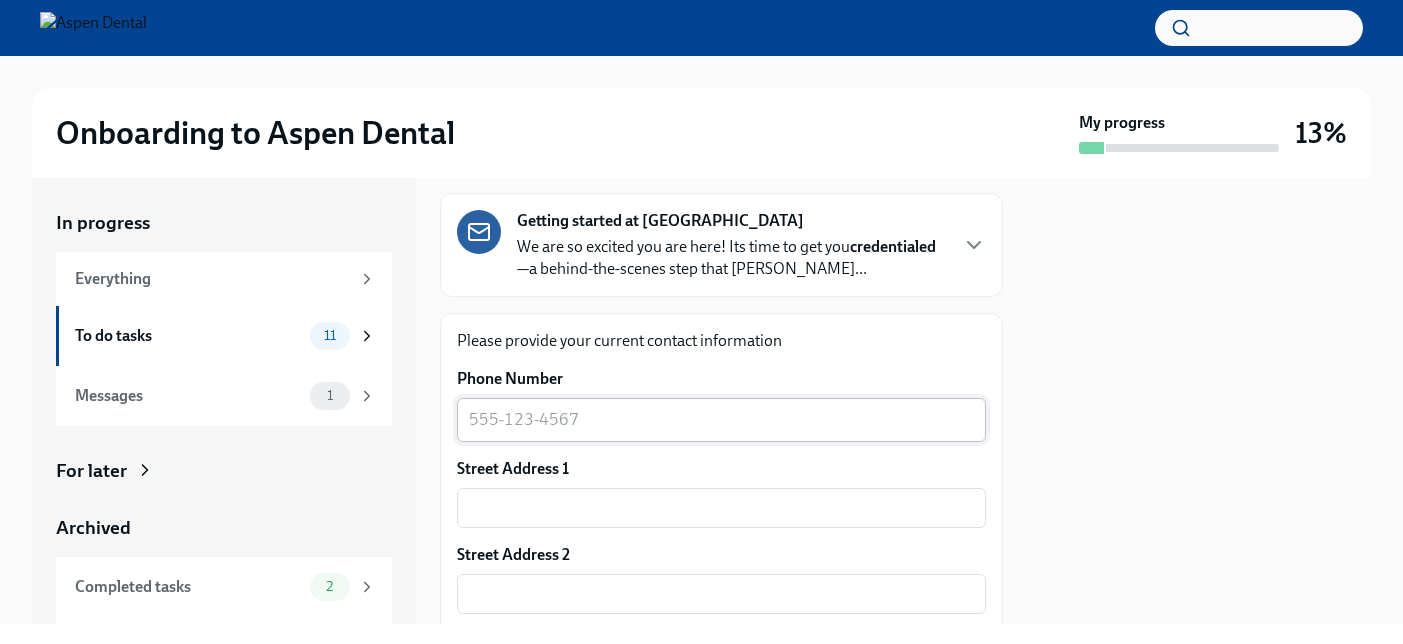 click on "Phone Number" at bounding box center [721, 420] 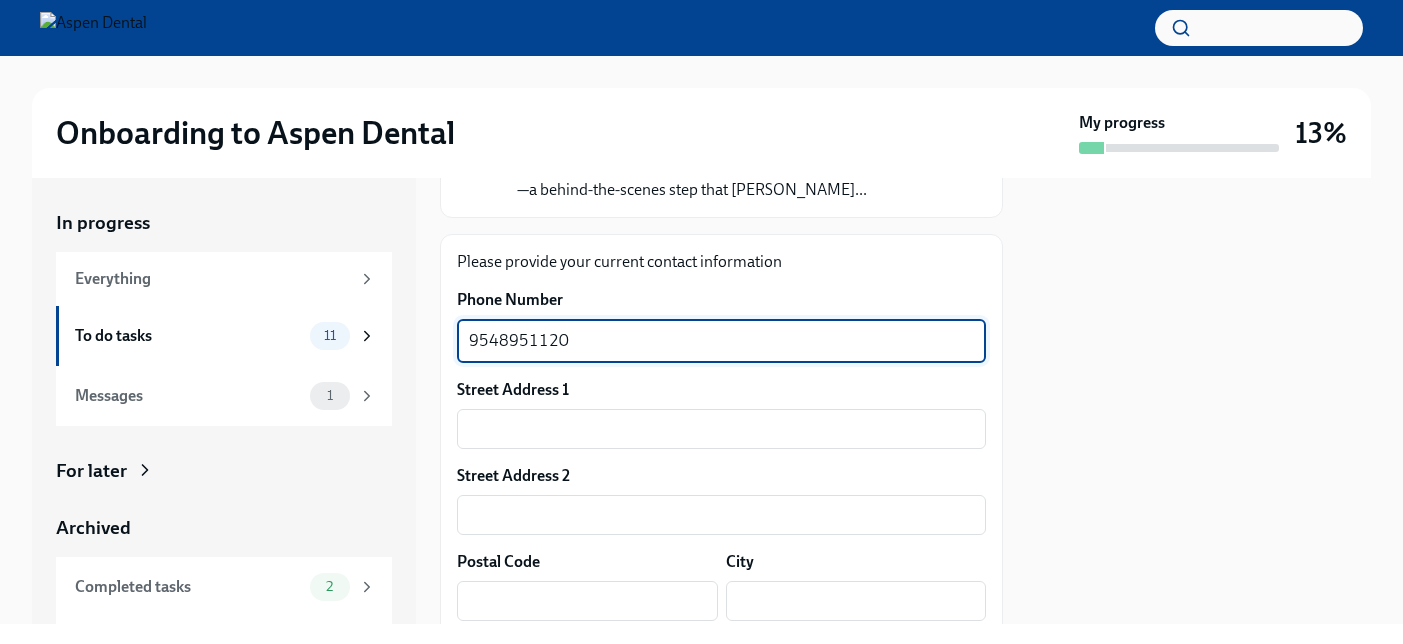 scroll, scrollTop: 193, scrollLeft: 0, axis: vertical 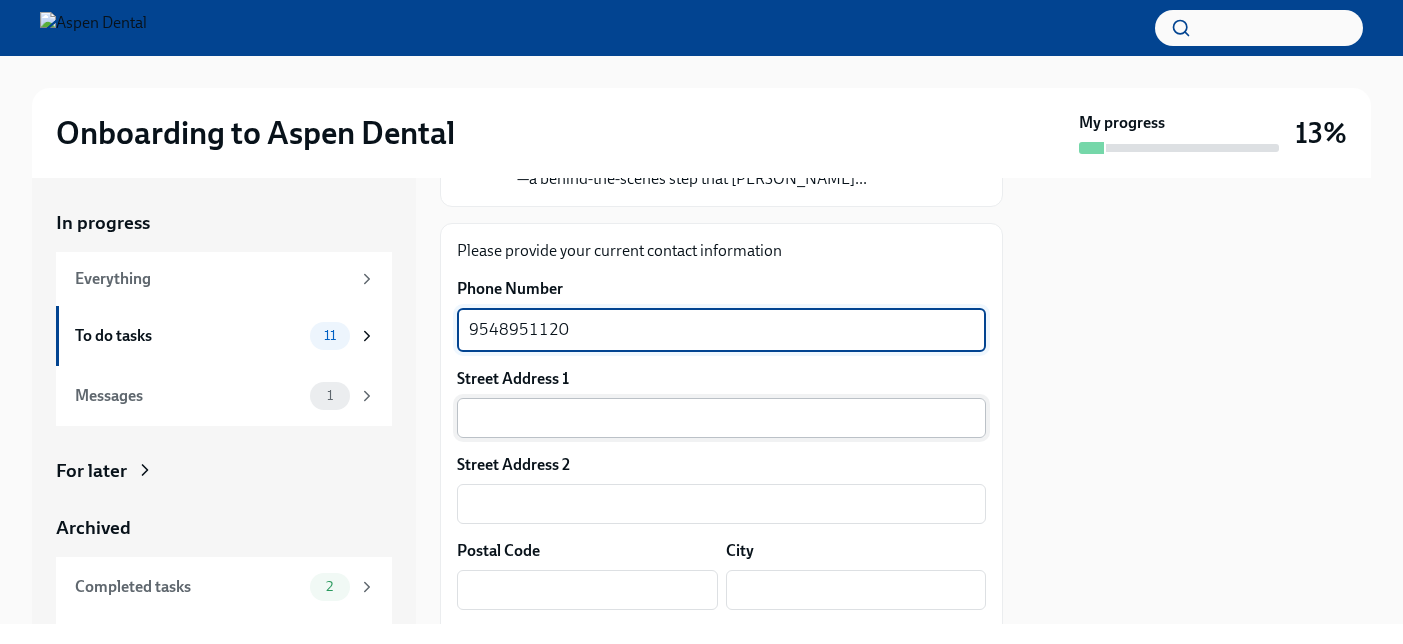 type on "9548951120" 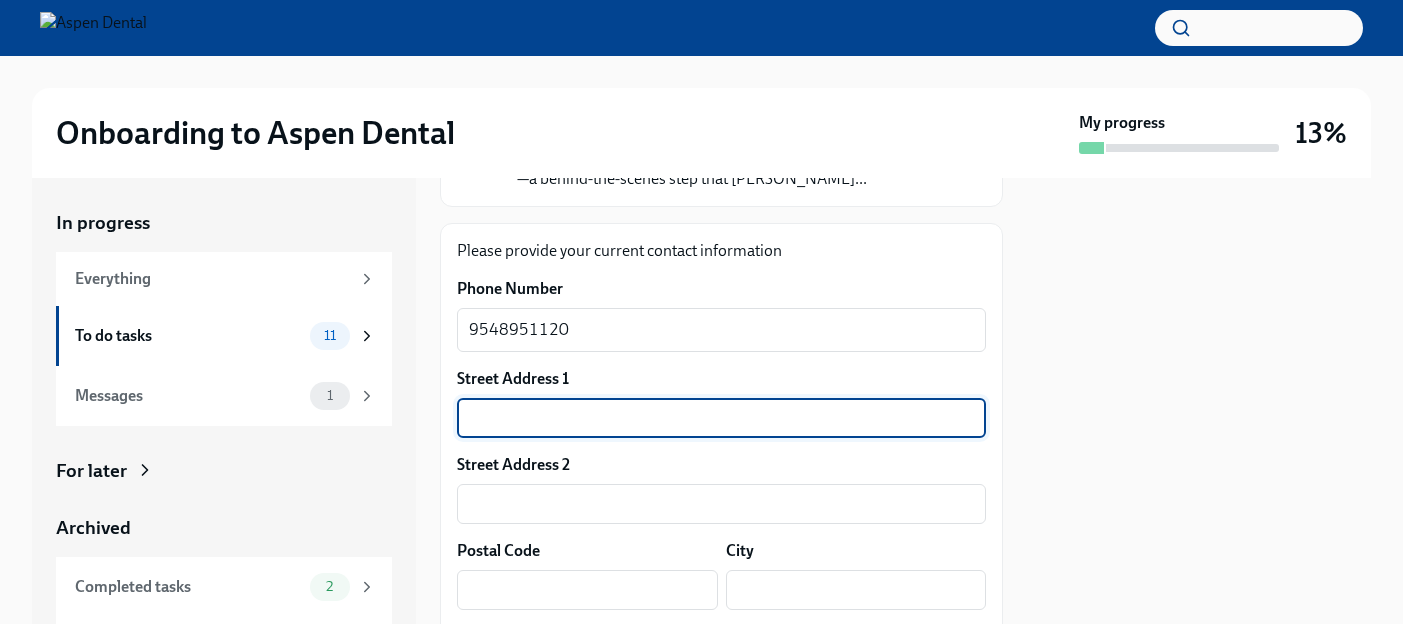 type on "[STREET_ADDRESS]" 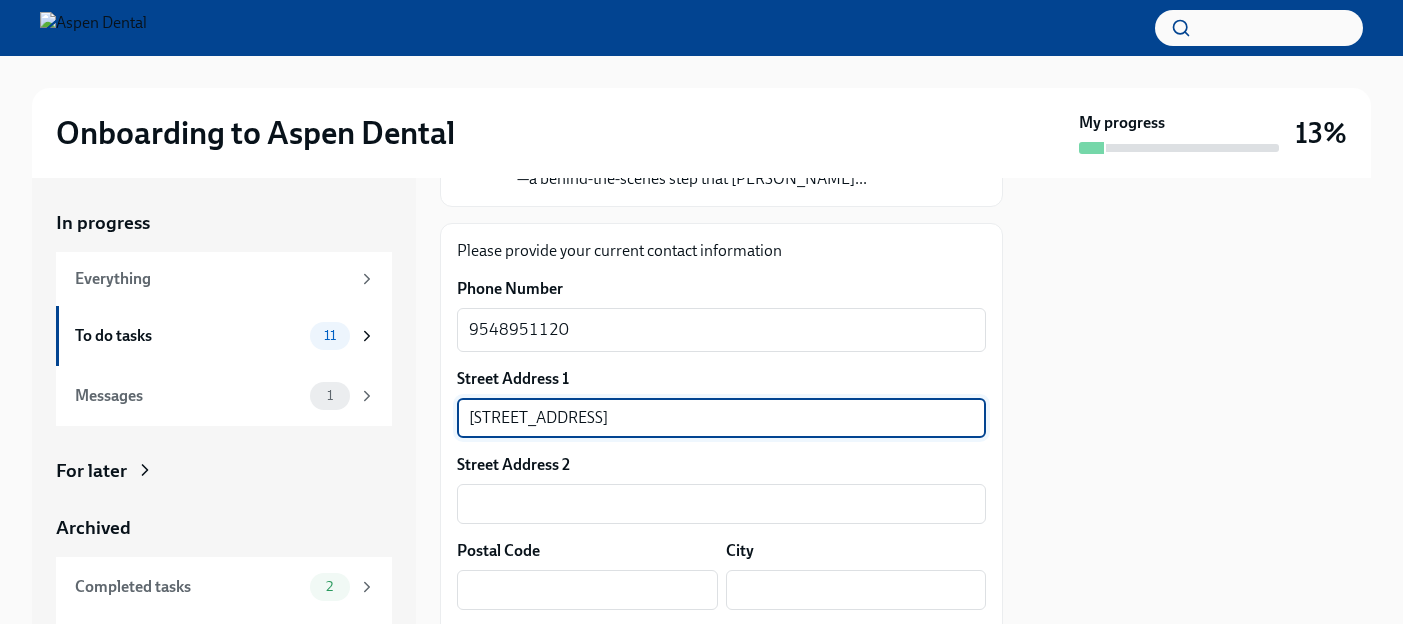 type on "33414" 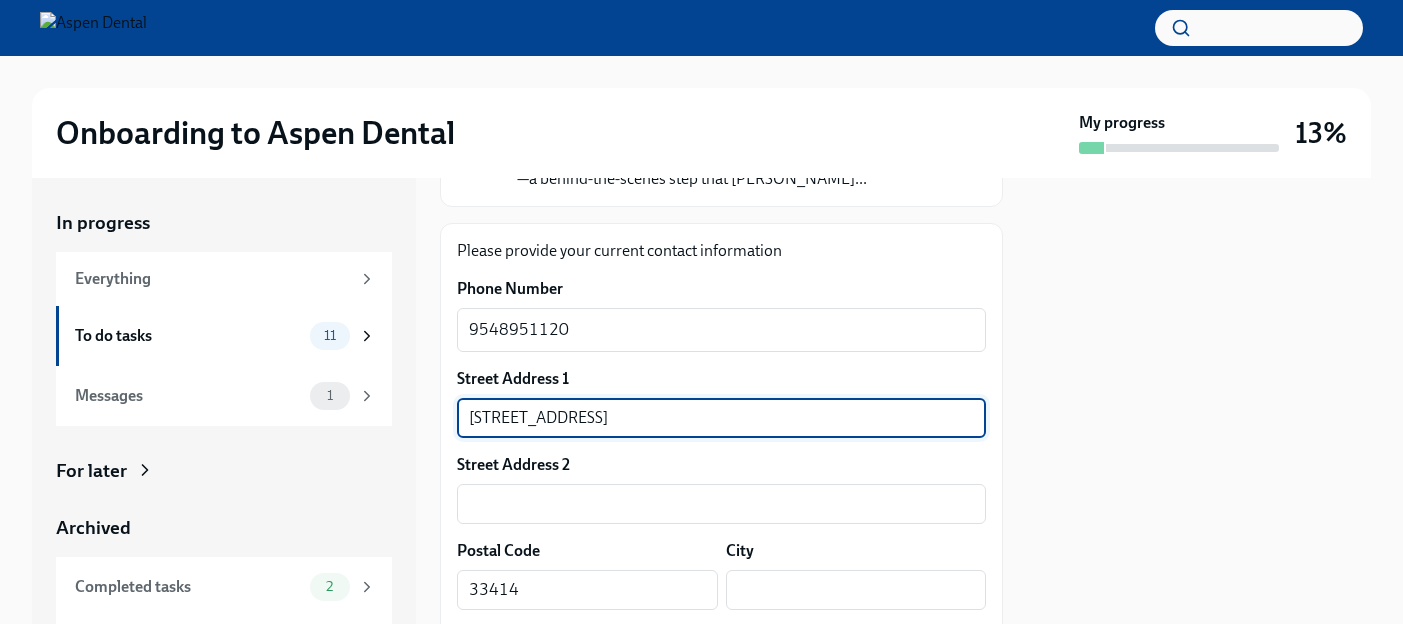 type on "[GEOGRAPHIC_DATA]" 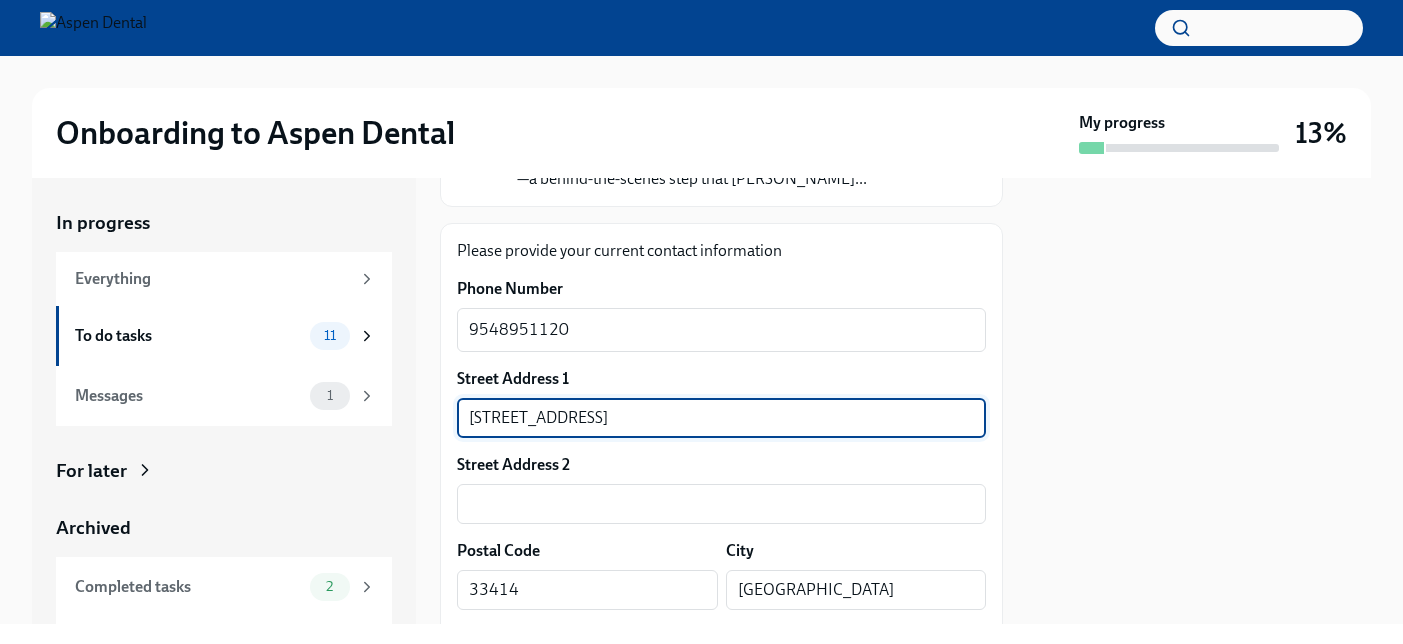 type on "FL" 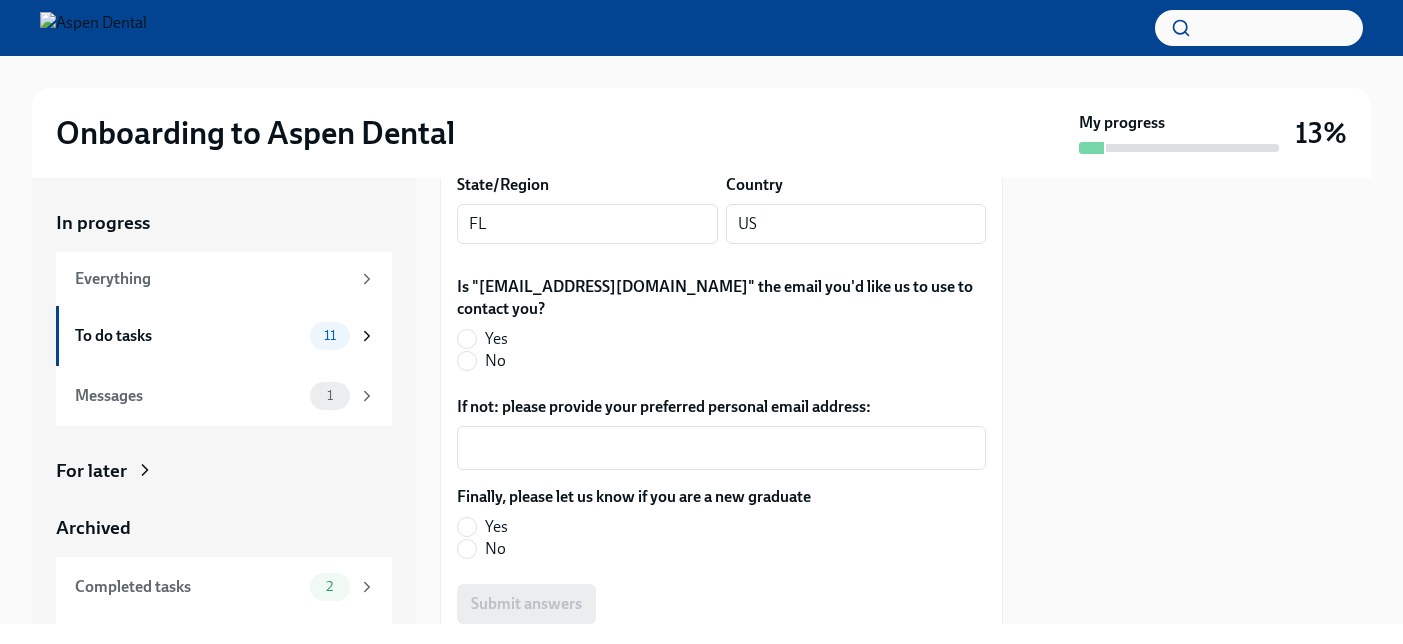 scroll, scrollTop: 647, scrollLeft: 0, axis: vertical 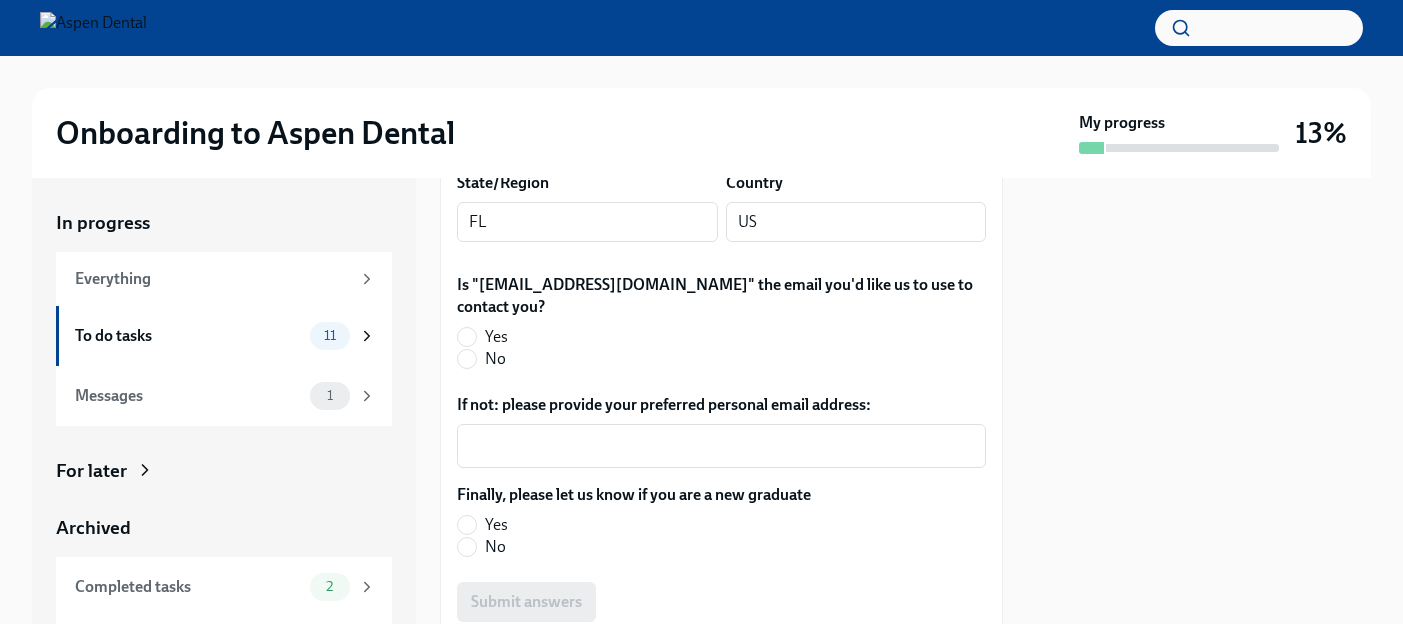 click on "Yes" at bounding box center (713, 337) 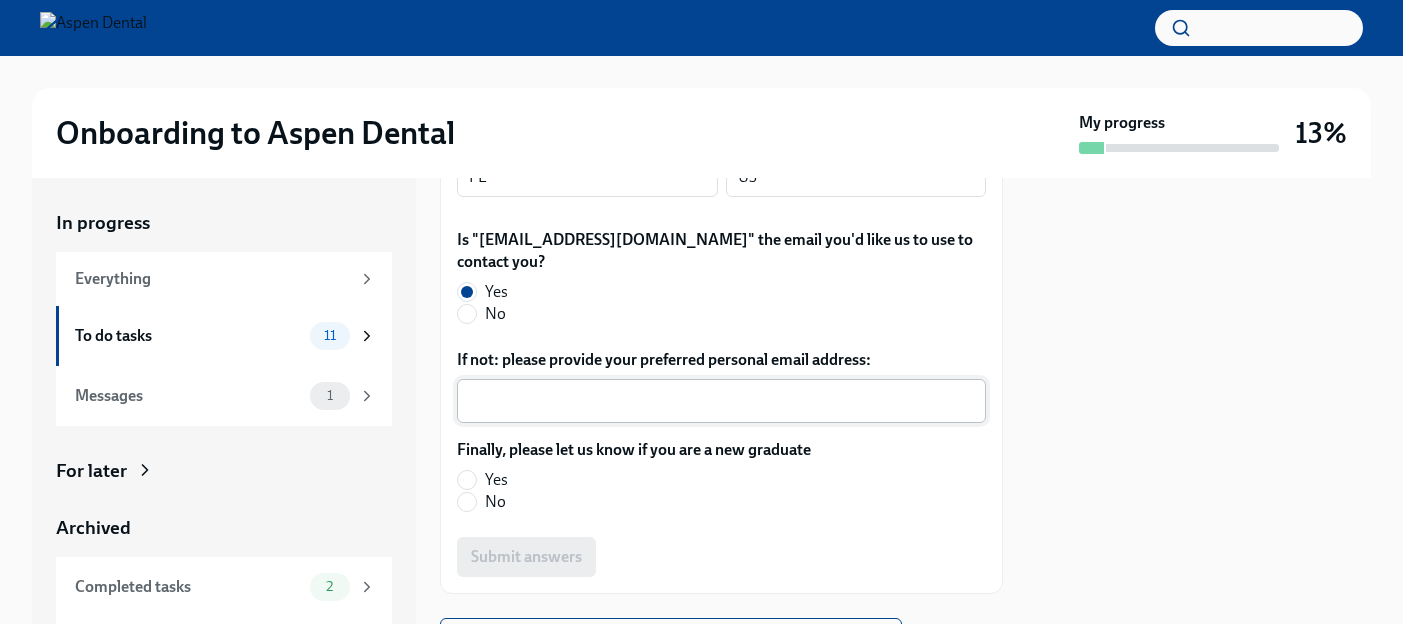 scroll, scrollTop: 694, scrollLeft: 0, axis: vertical 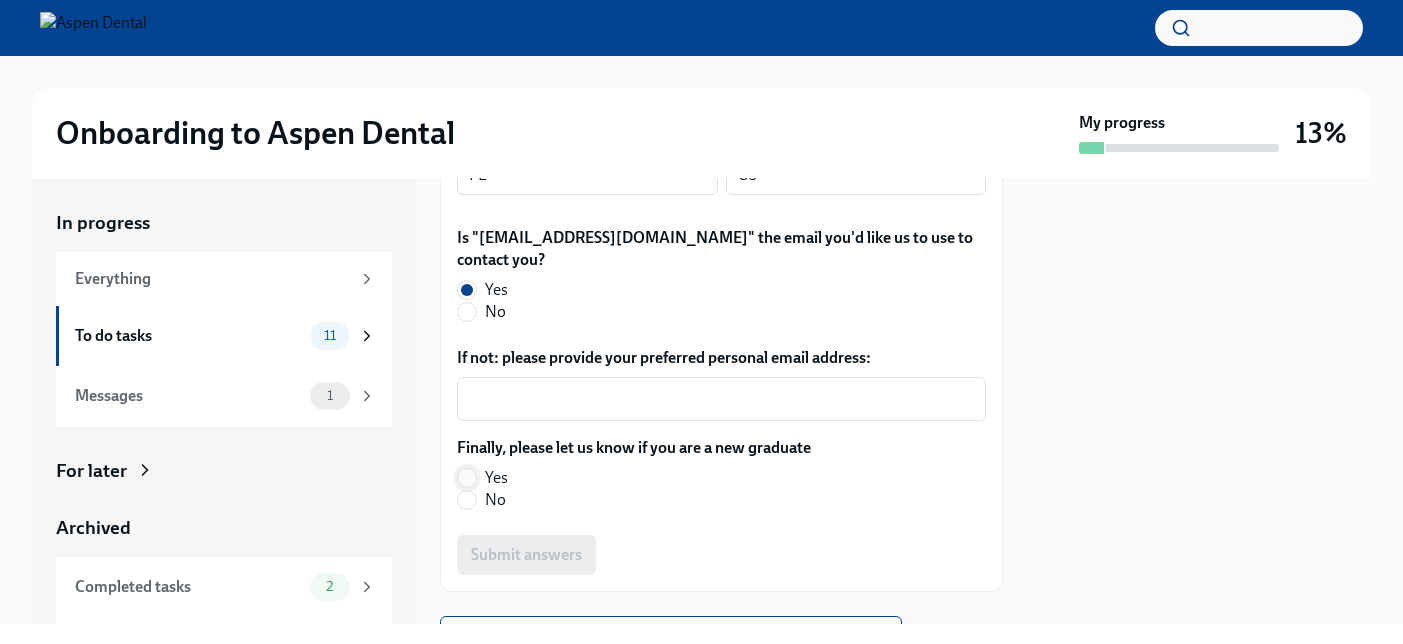 click on "Yes" at bounding box center [467, 478] 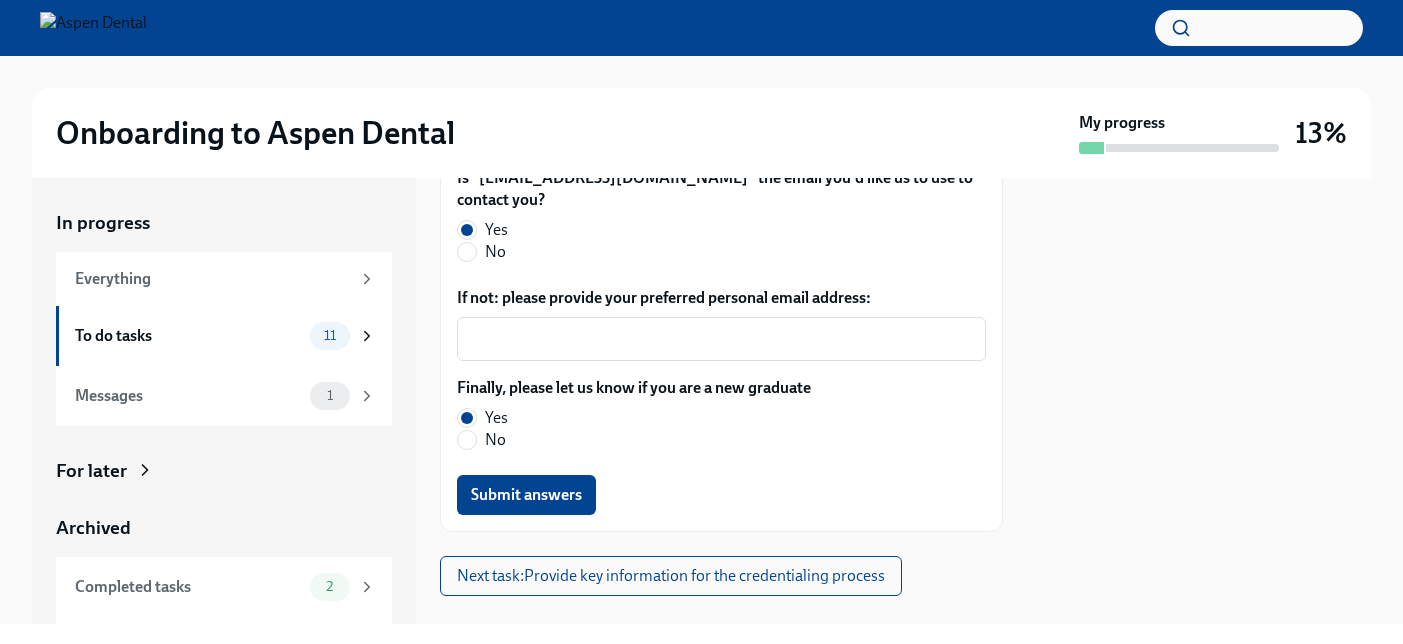 scroll, scrollTop: 768, scrollLeft: 0, axis: vertical 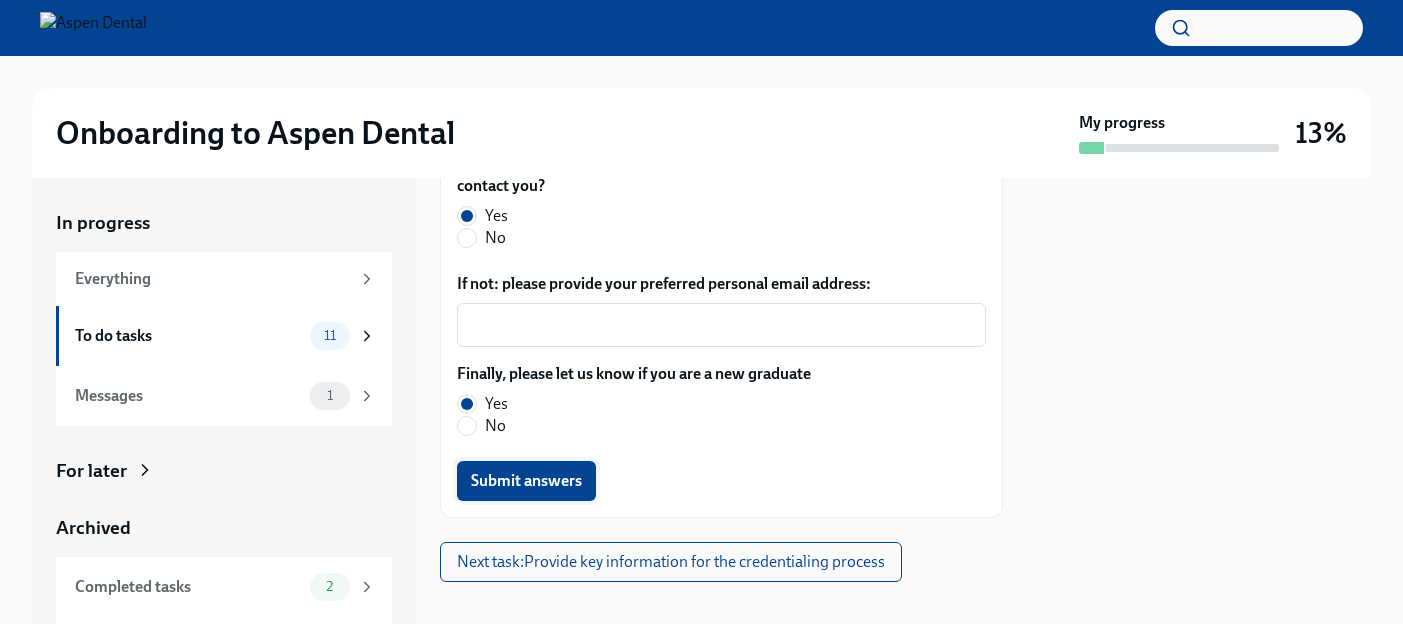 click on "Submit answers" at bounding box center [526, 481] 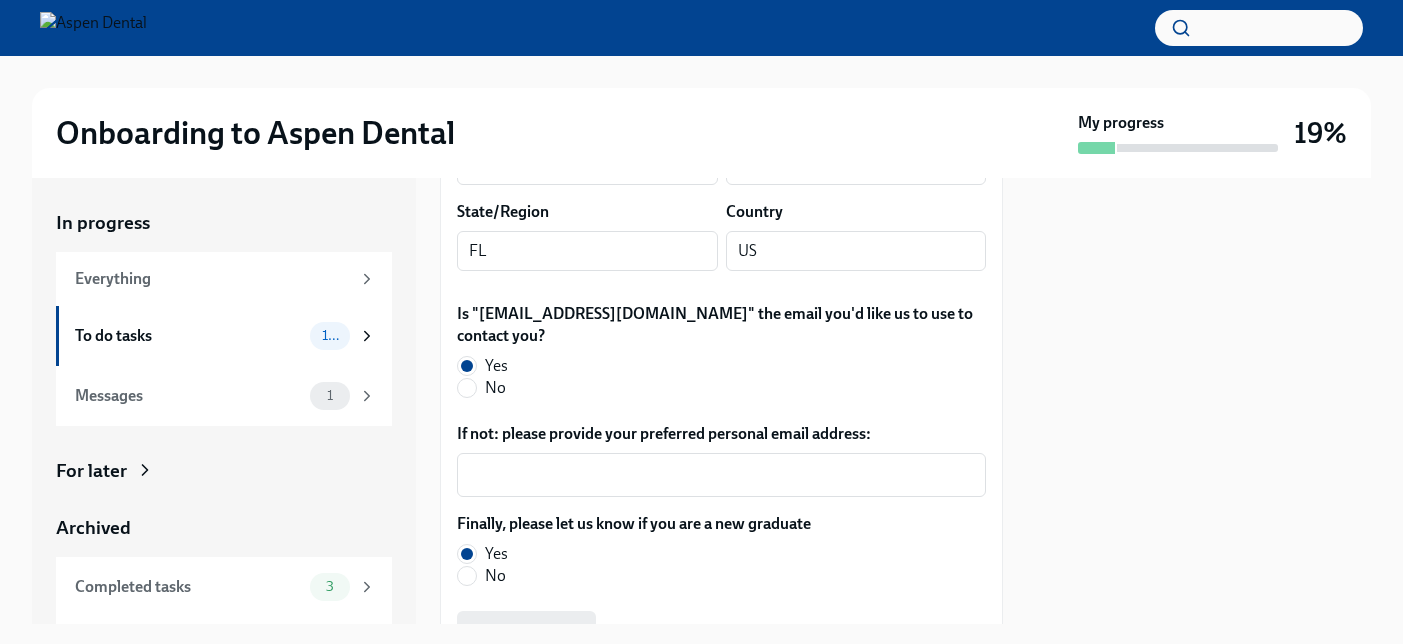 scroll, scrollTop: 768, scrollLeft: 0, axis: vertical 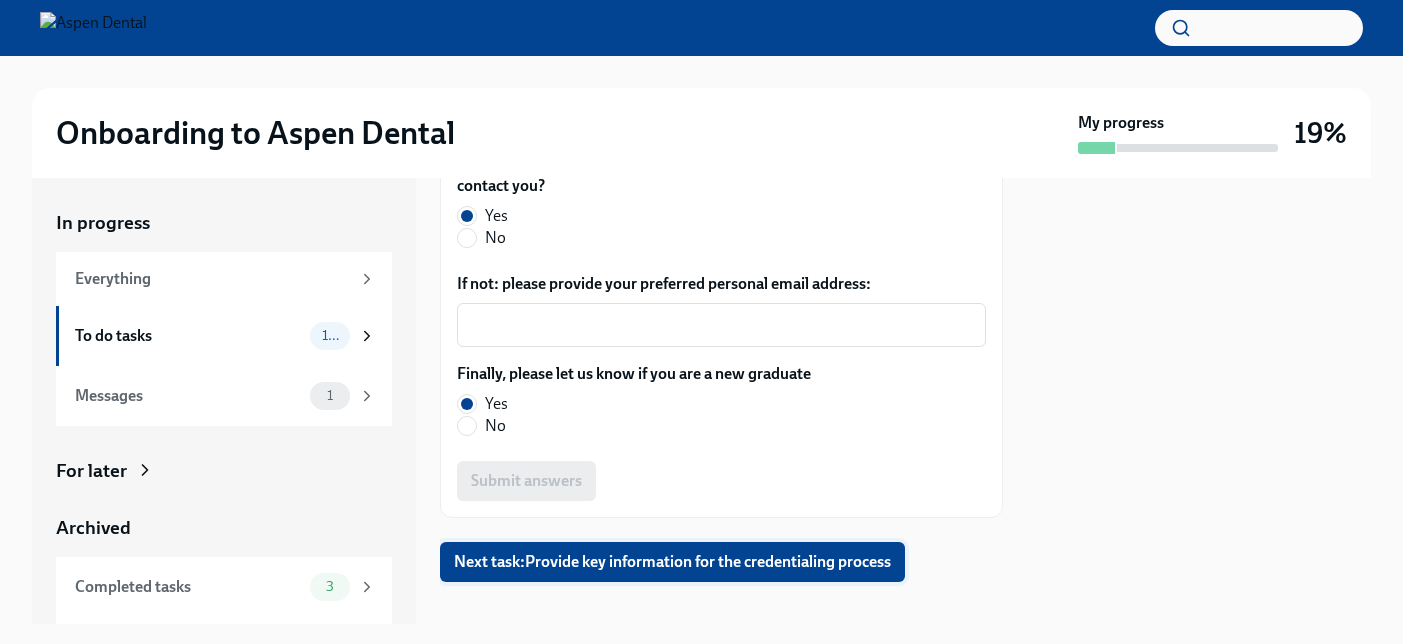 click on "Next task :  Provide key information for the credentialing process" at bounding box center (672, 562) 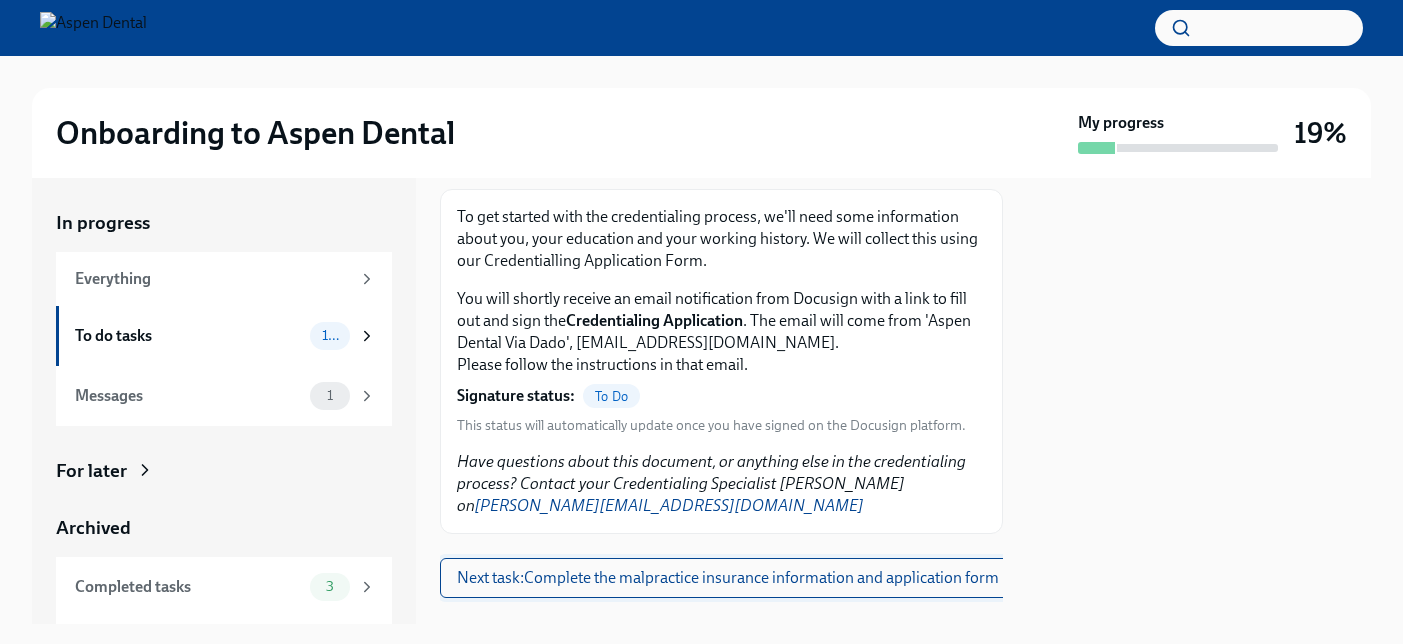 scroll, scrollTop: 273, scrollLeft: 0, axis: vertical 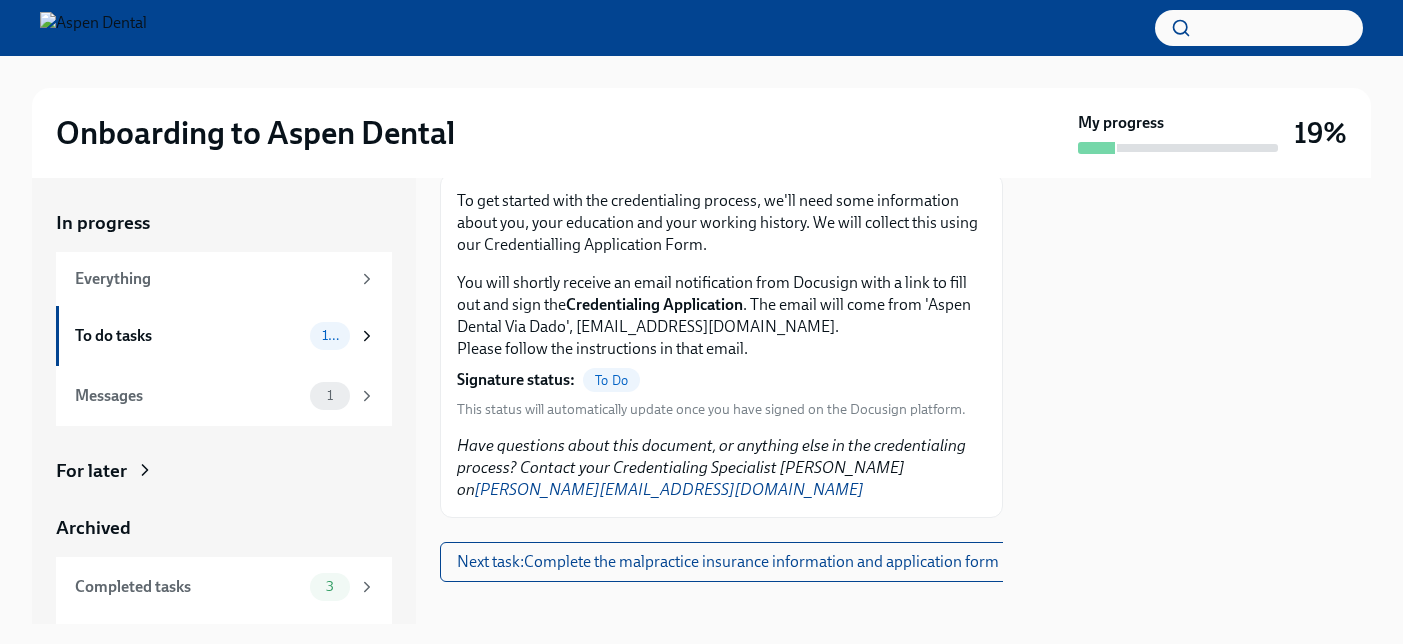click on "To Do" at bounding box center [611, 380] 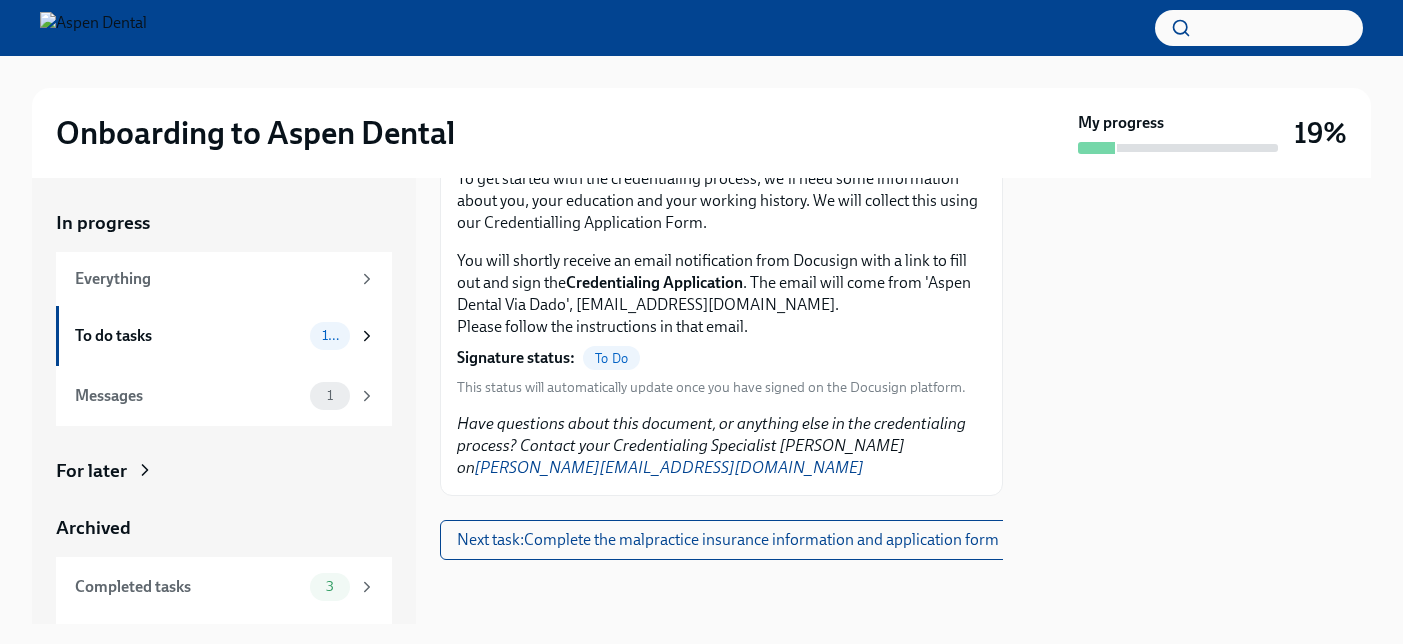 click on "To Do" at bounding box center (611, 358) 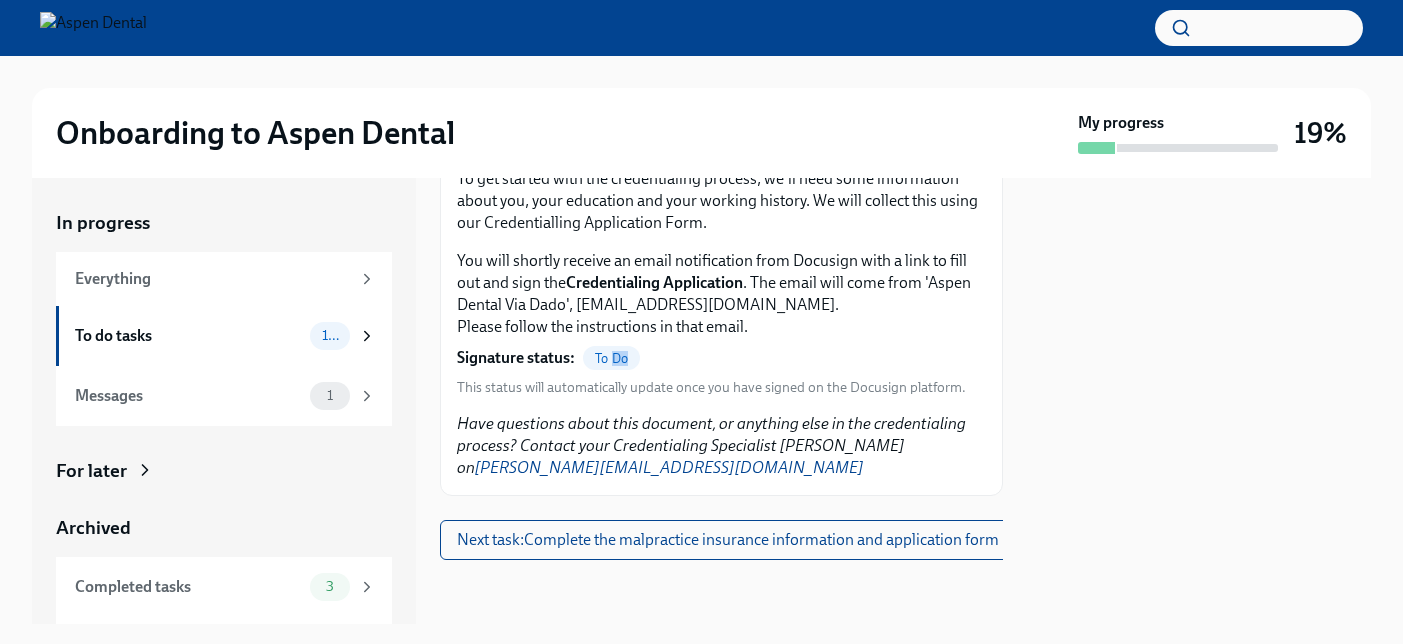 click on "To Do" at bounding box center (611, 358) 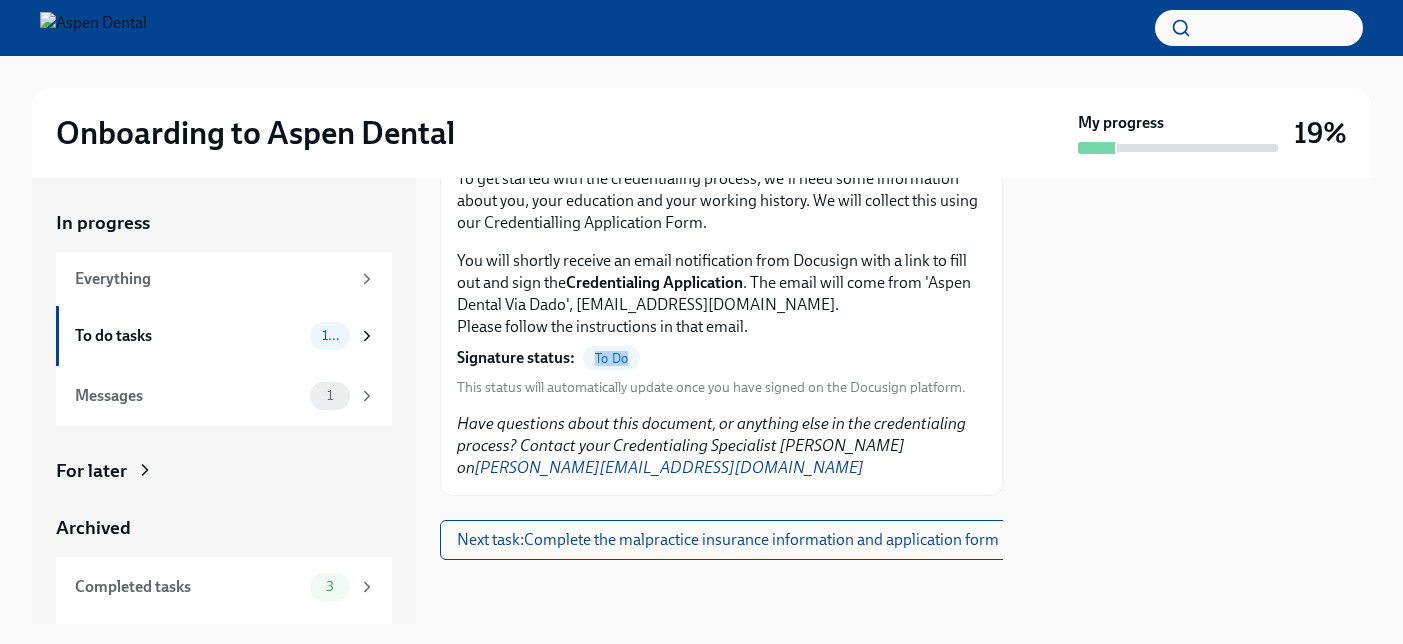 click on "To Do" at bounding box center [611, 358] 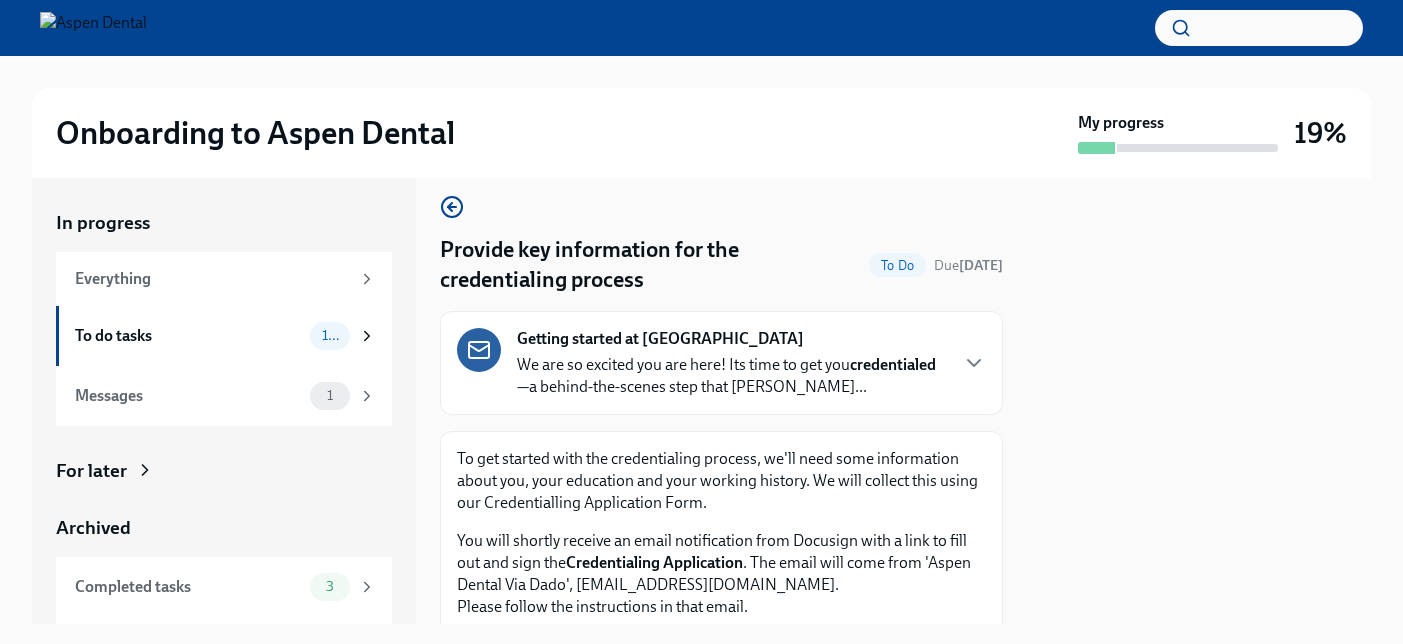 scroll, scrollTop: 0, scrollLeft: 0, axis: both 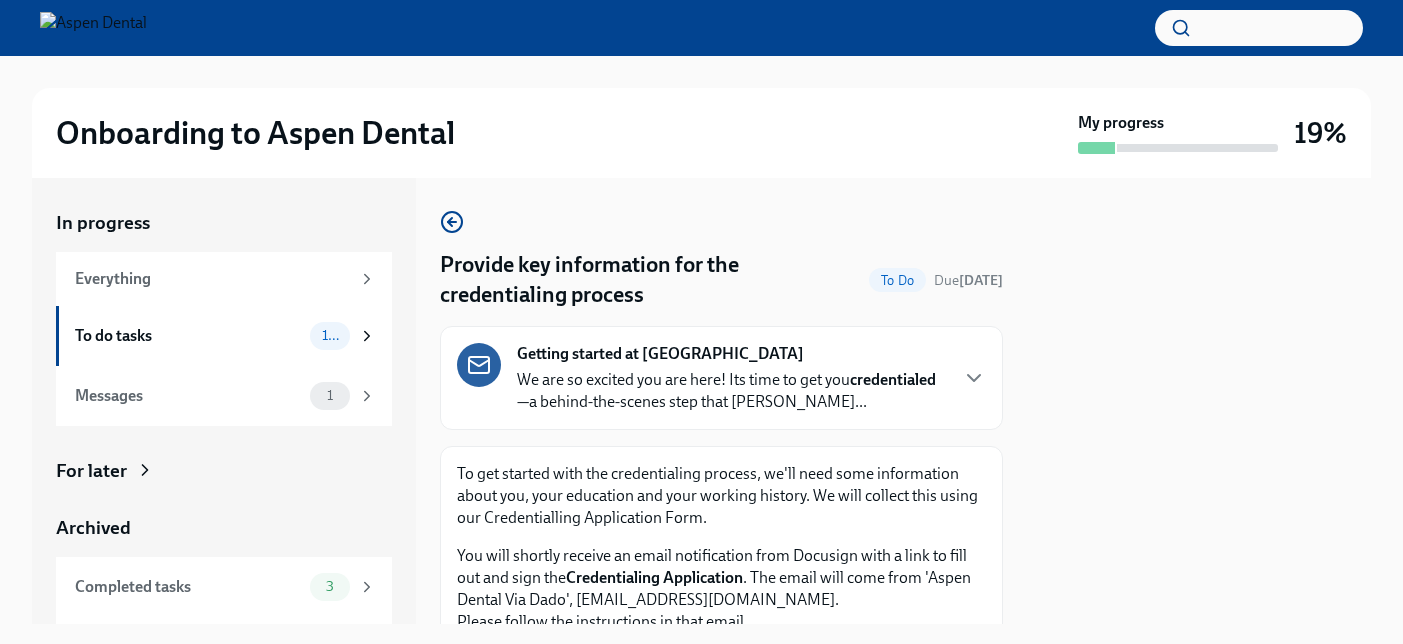 click on "We are so excited you are here! Its time to get you  credentialed —a behind-the-scenes step that confi..." at bounding box center (731, 391) 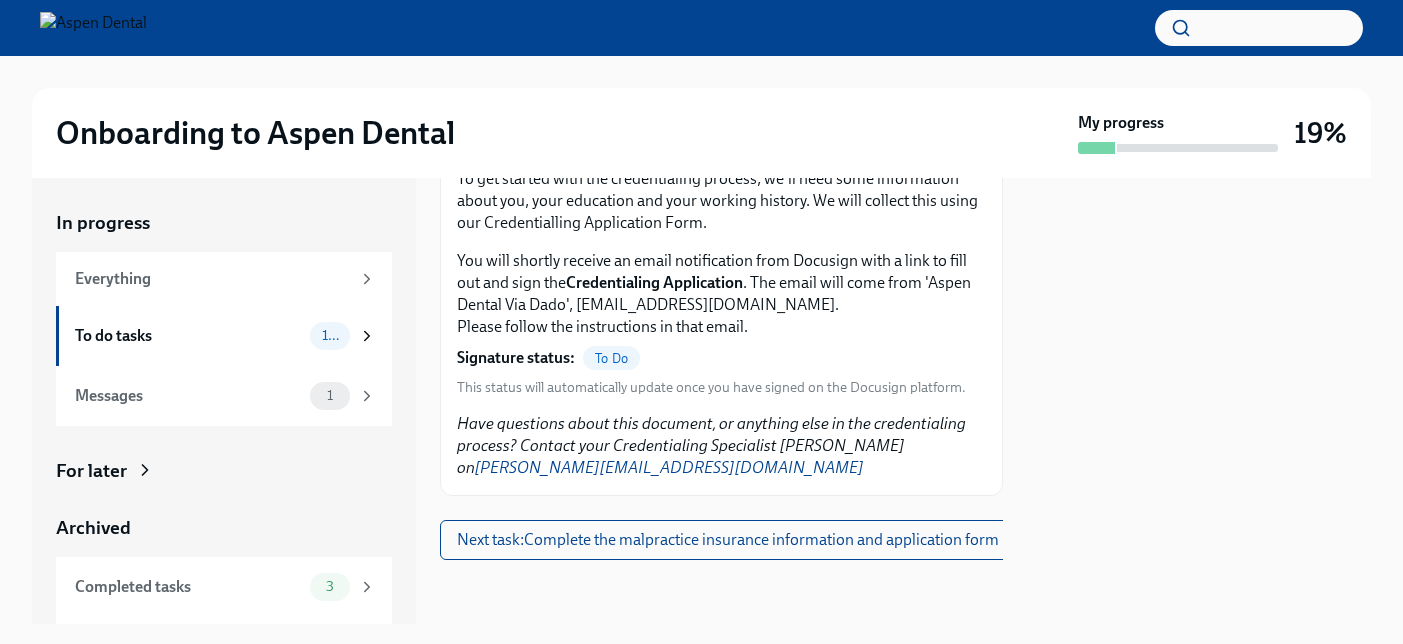scroll, scrollTop: 2397, scrollLeft: 0, axis: vertical 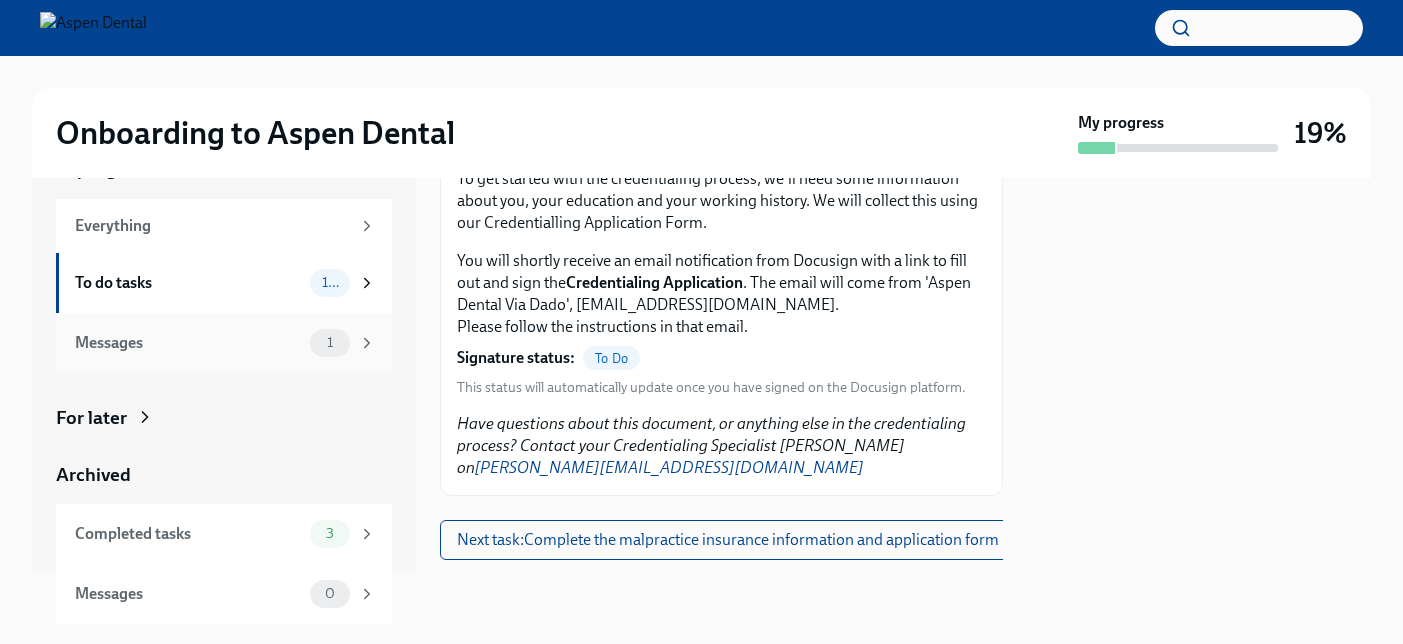 click on "Messages" at bounding box center [188, 343] 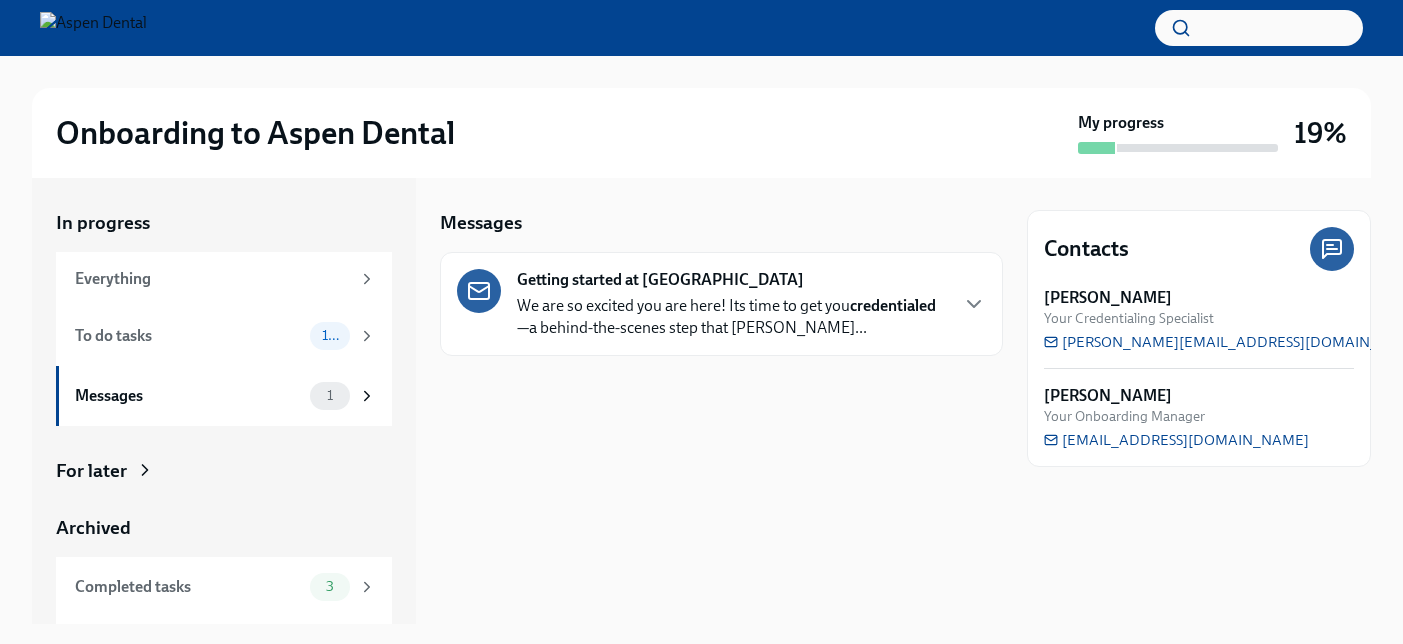 click on "We are so excited you are here! Its time to get you  credentialed —a behind-the-scenes step that confi..." at bounding box center (731, 317) 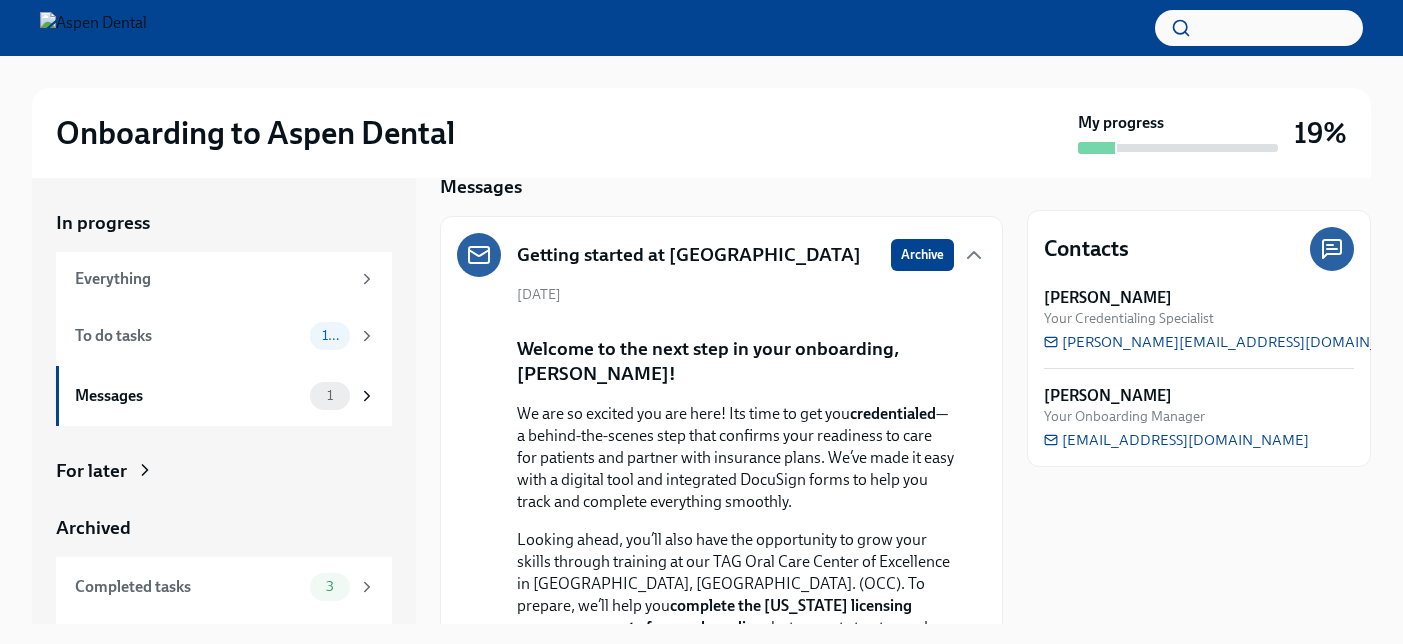 scroll, scrollTop: 0, scrollLeft: 0, axis: both 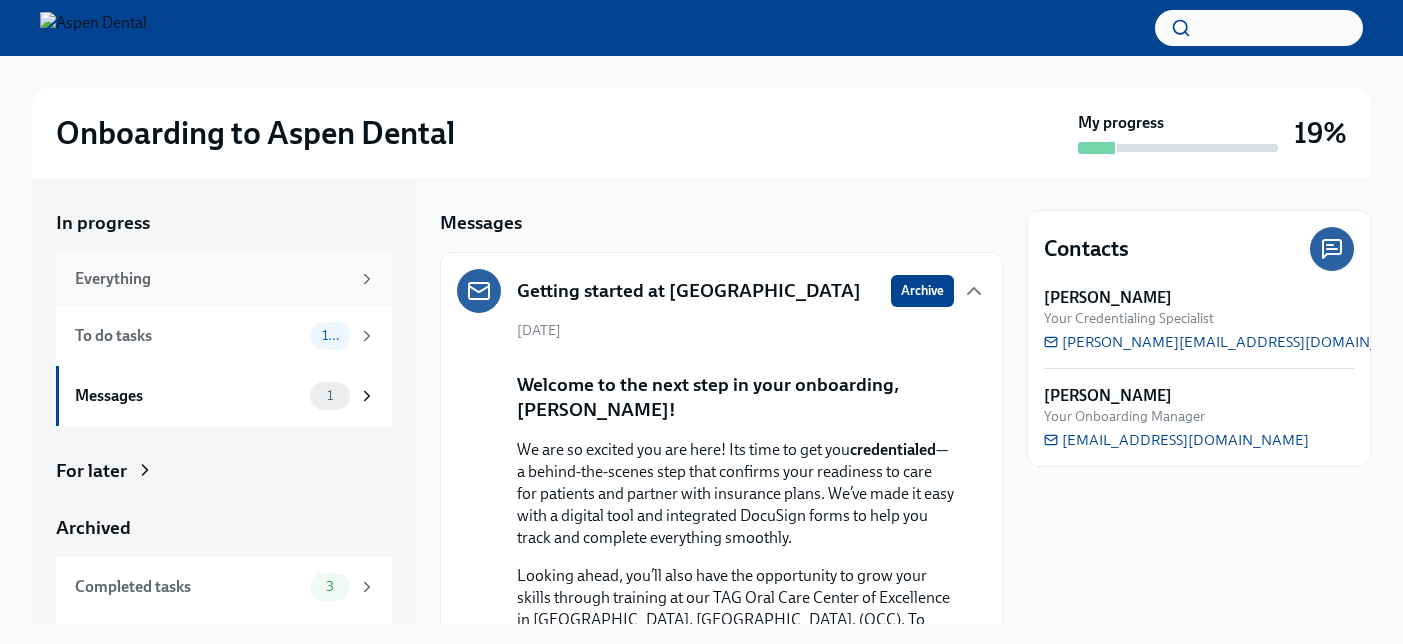 click on "Everything" at bounding box center [224, 279] 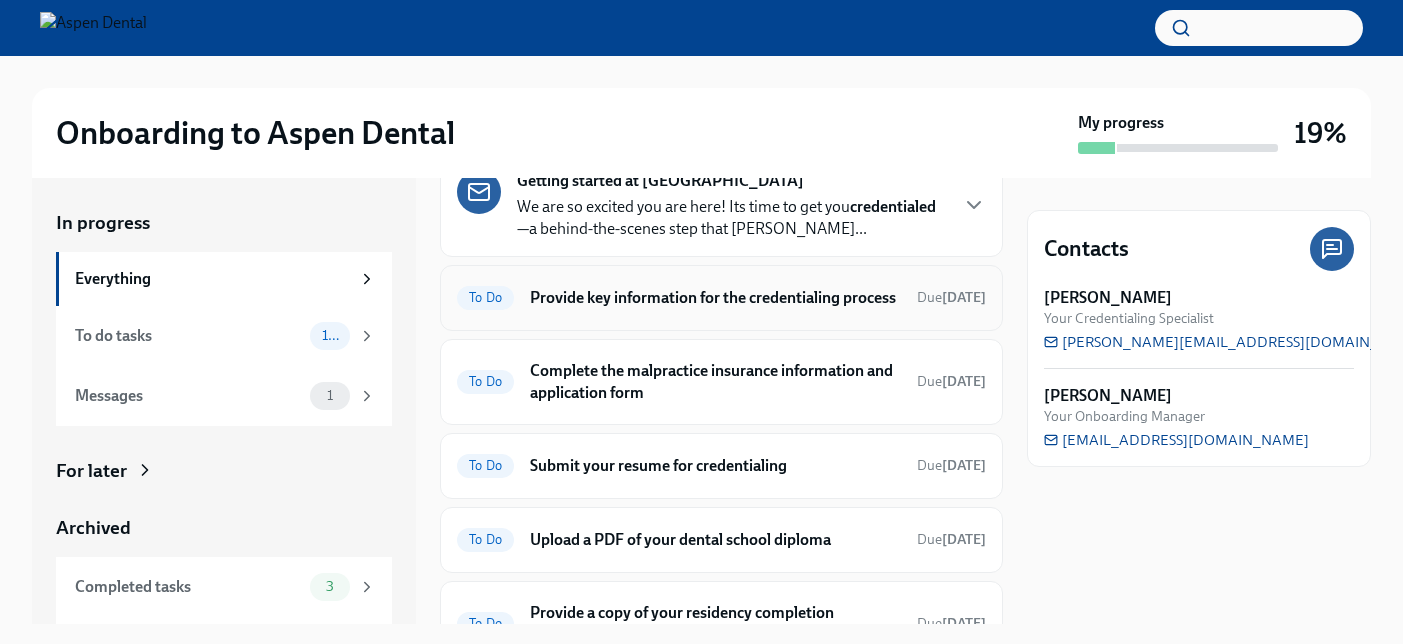 scroll, scrollTop: 102, scrollLeft: 0, axis: vertical 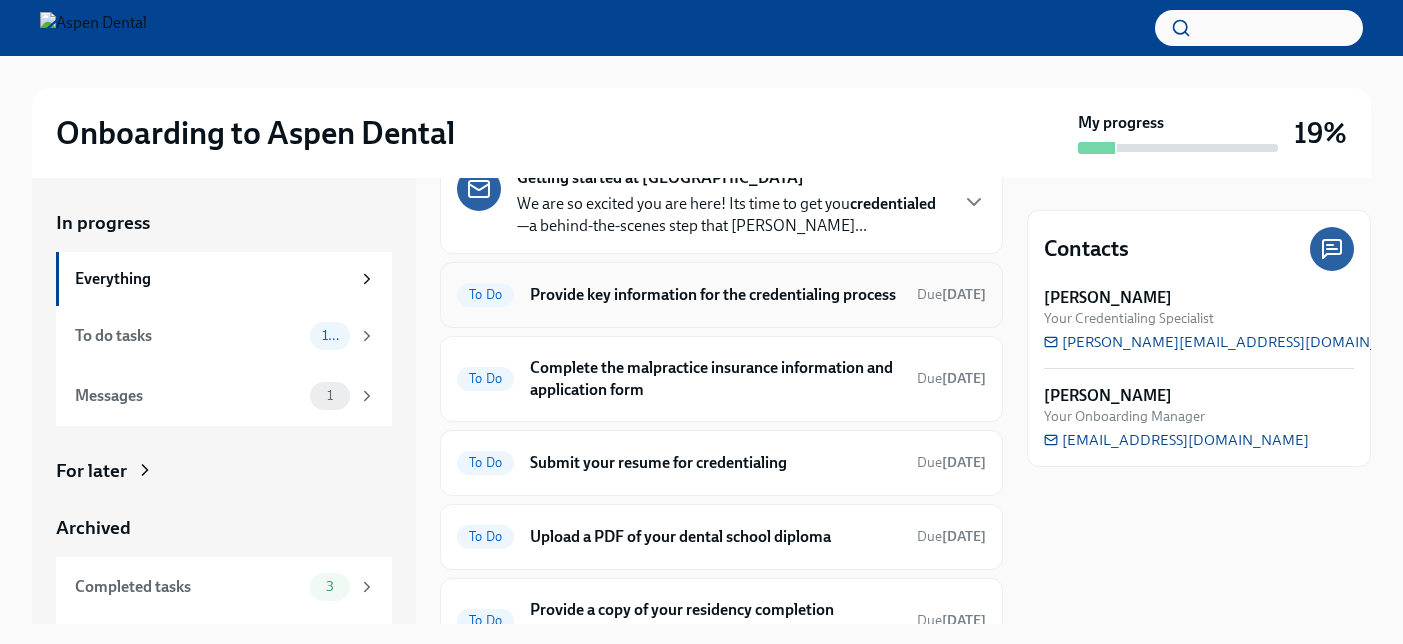 click on "Provide key information for the credentialing process" at bounding box center (715, 295) 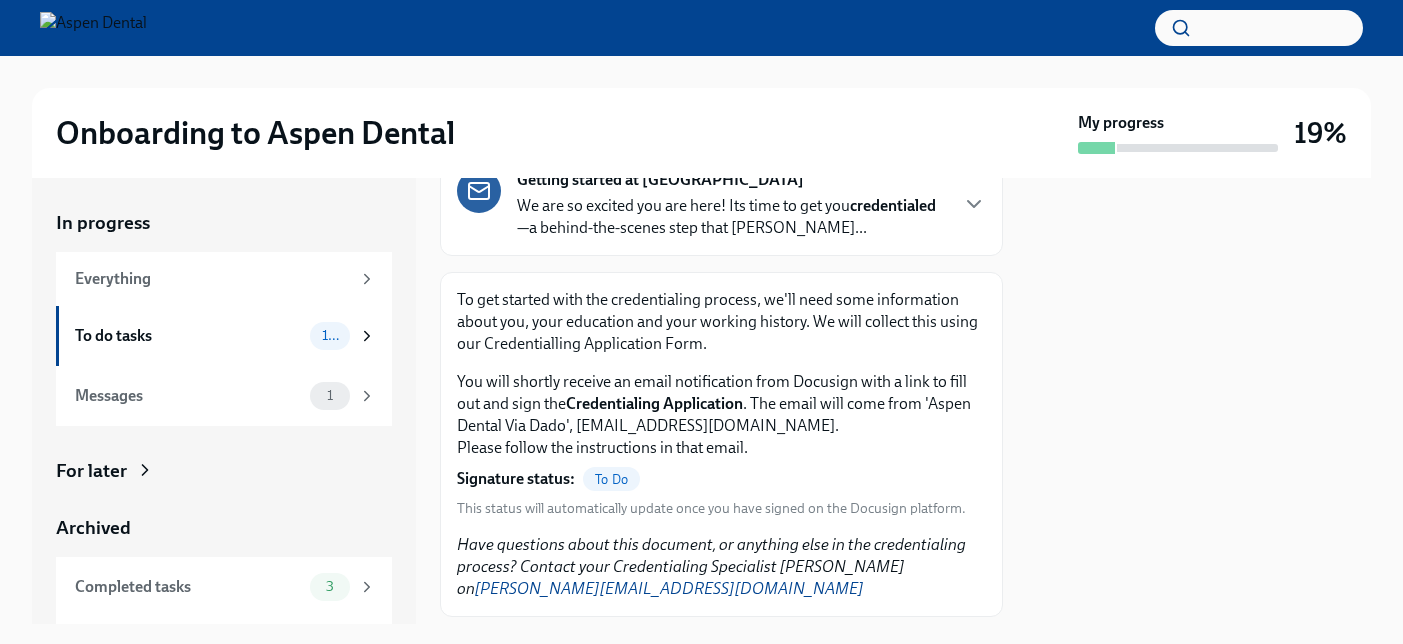 scroll, scrollTop: 295, scrollLeft: 0, axis: vertical 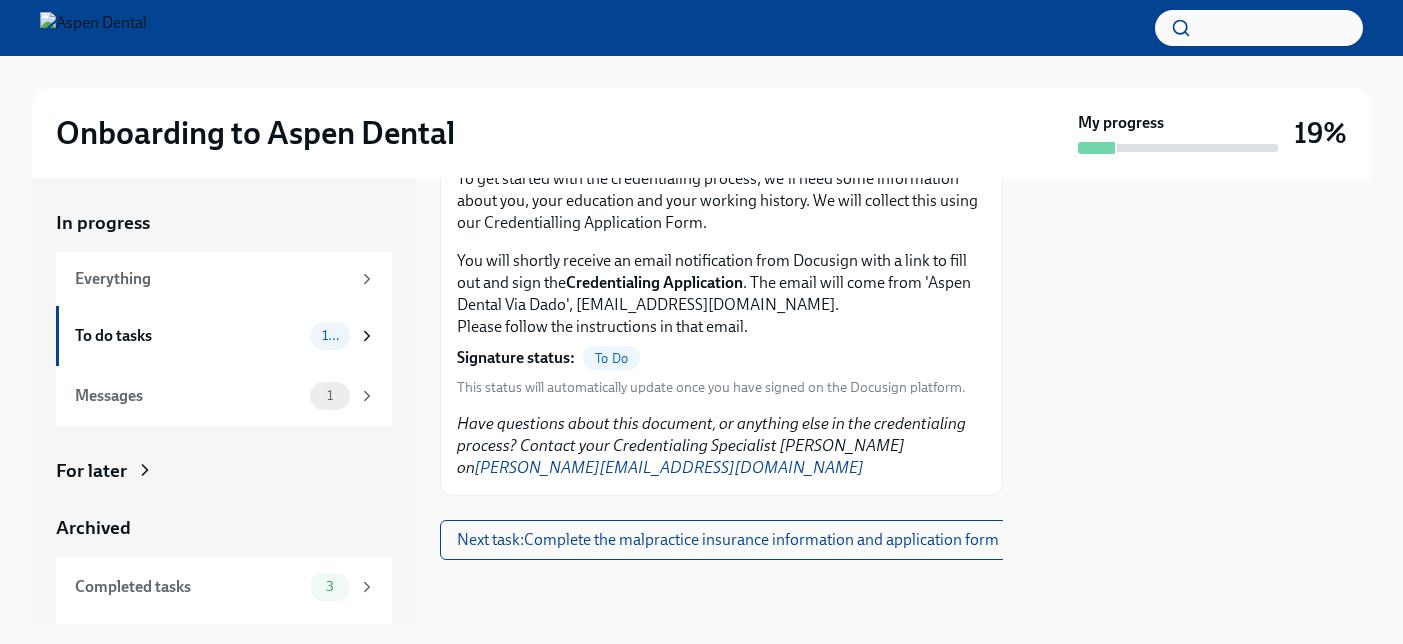 click on "To Do" at bounding box center (611, 358) 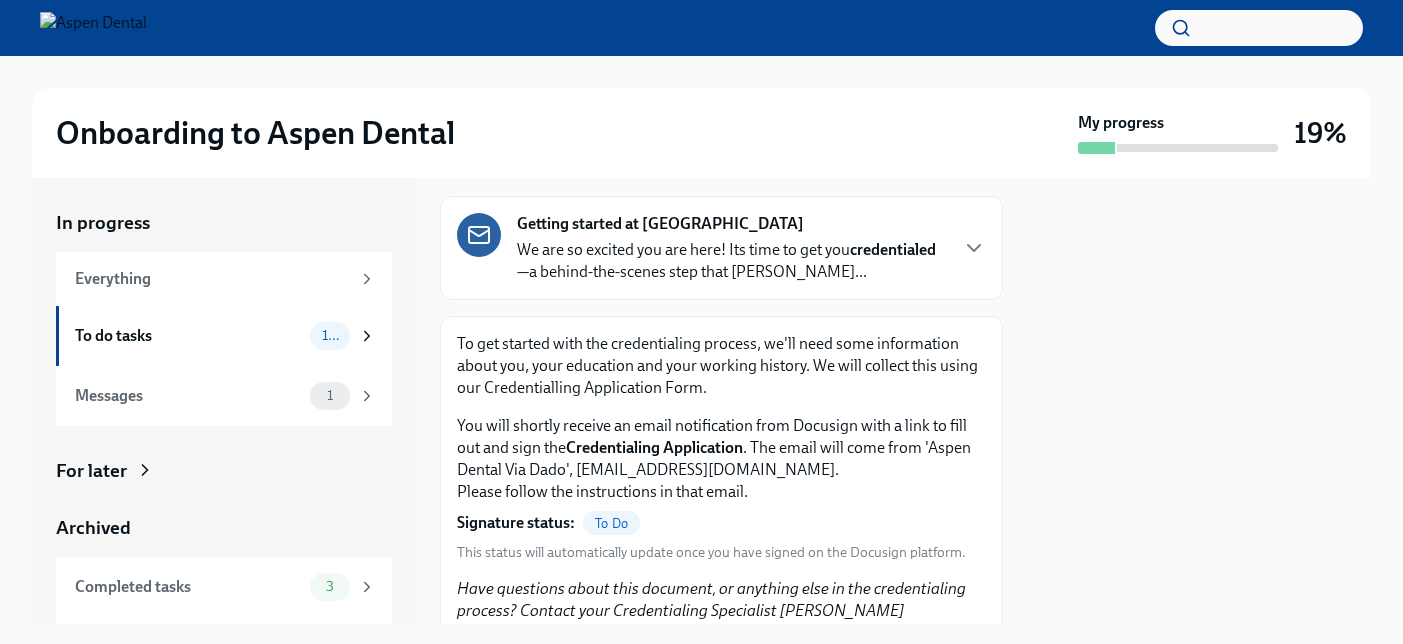 scroll, scrollTop: 0, scrollLeft: 0, axis: both 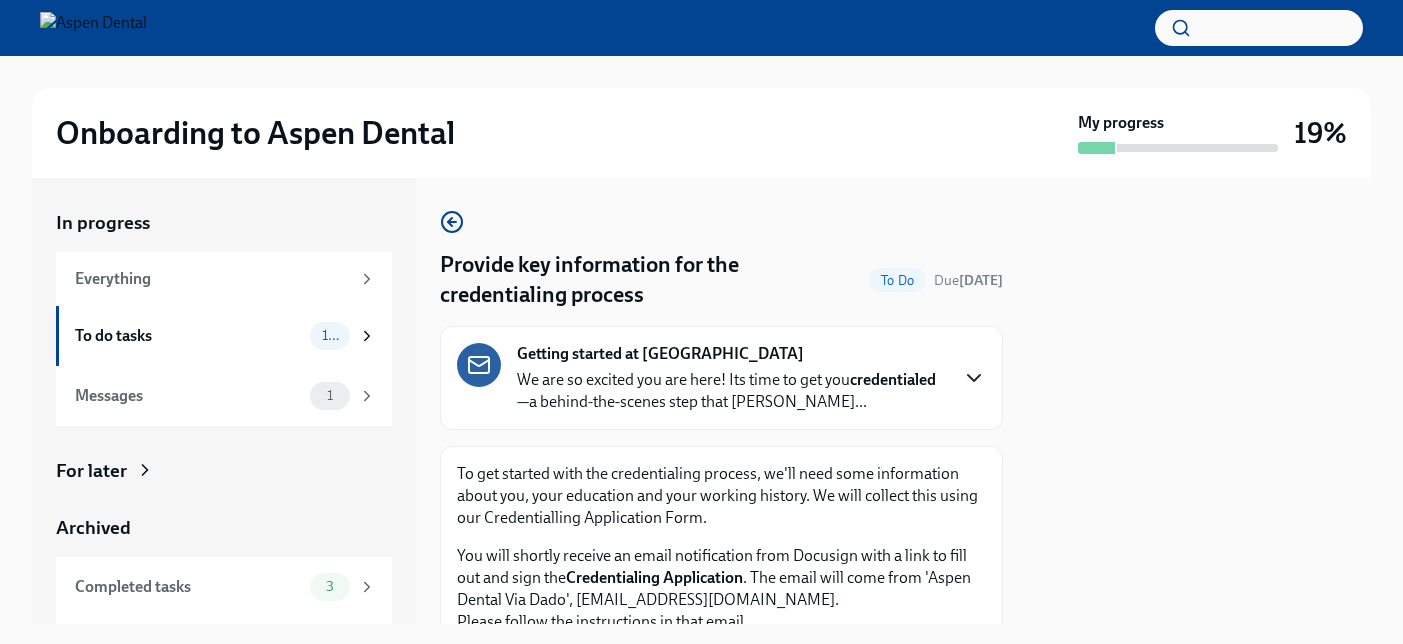 click 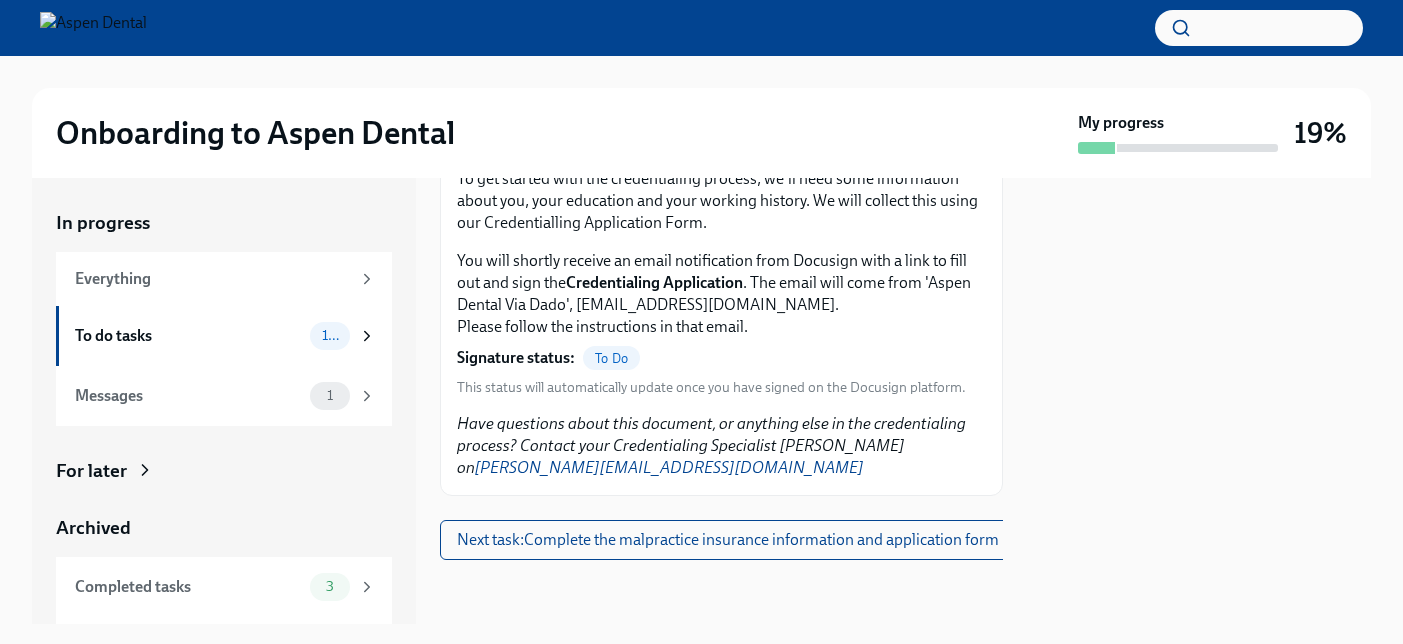 scroll, scrollTop: 2397, scrollLeft: 0, axis: vertical 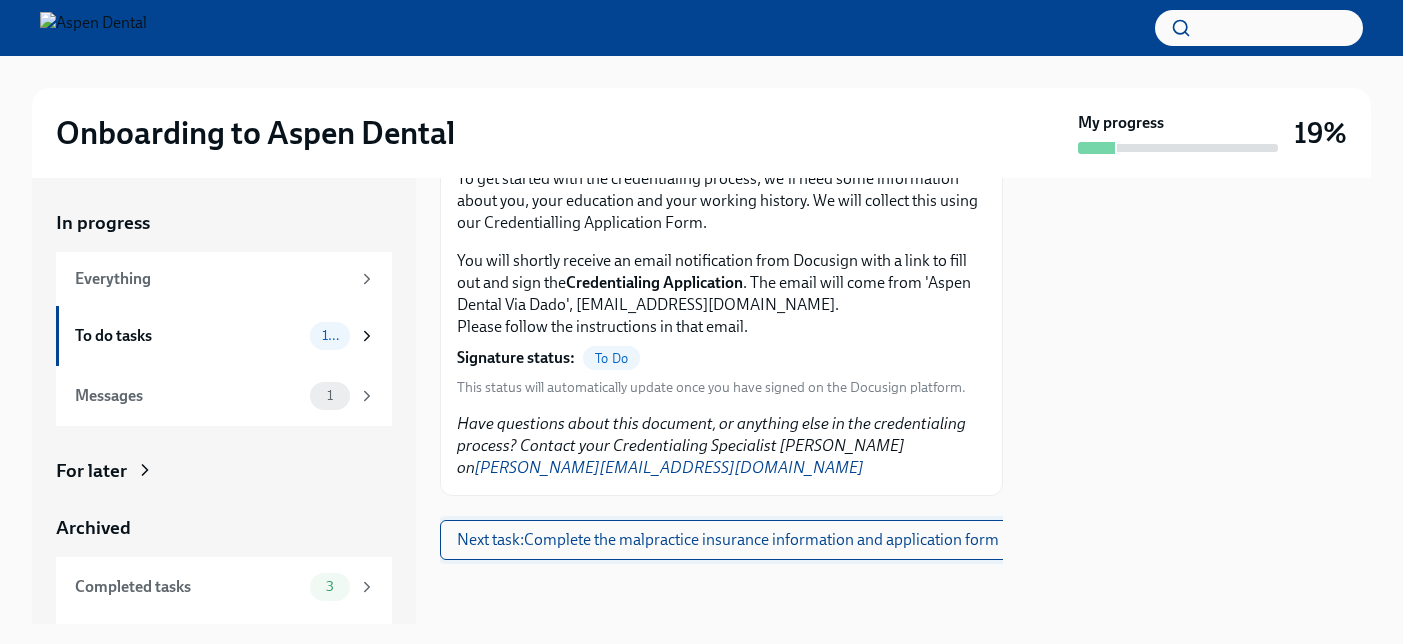 click on "Next task :  Complete the malpractice insurance information and application form" at bounding box center (728, 540) 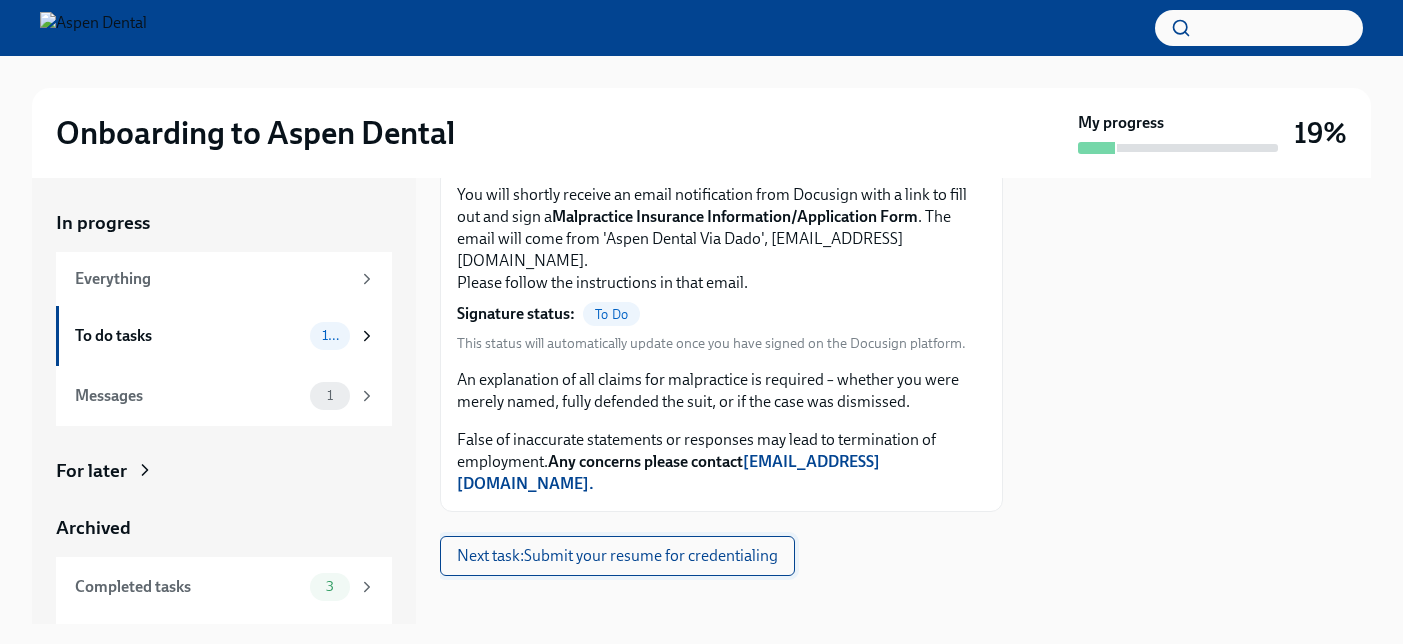 scroll, scrollTop: 2353, scrollLeft: 0, axis: vertical 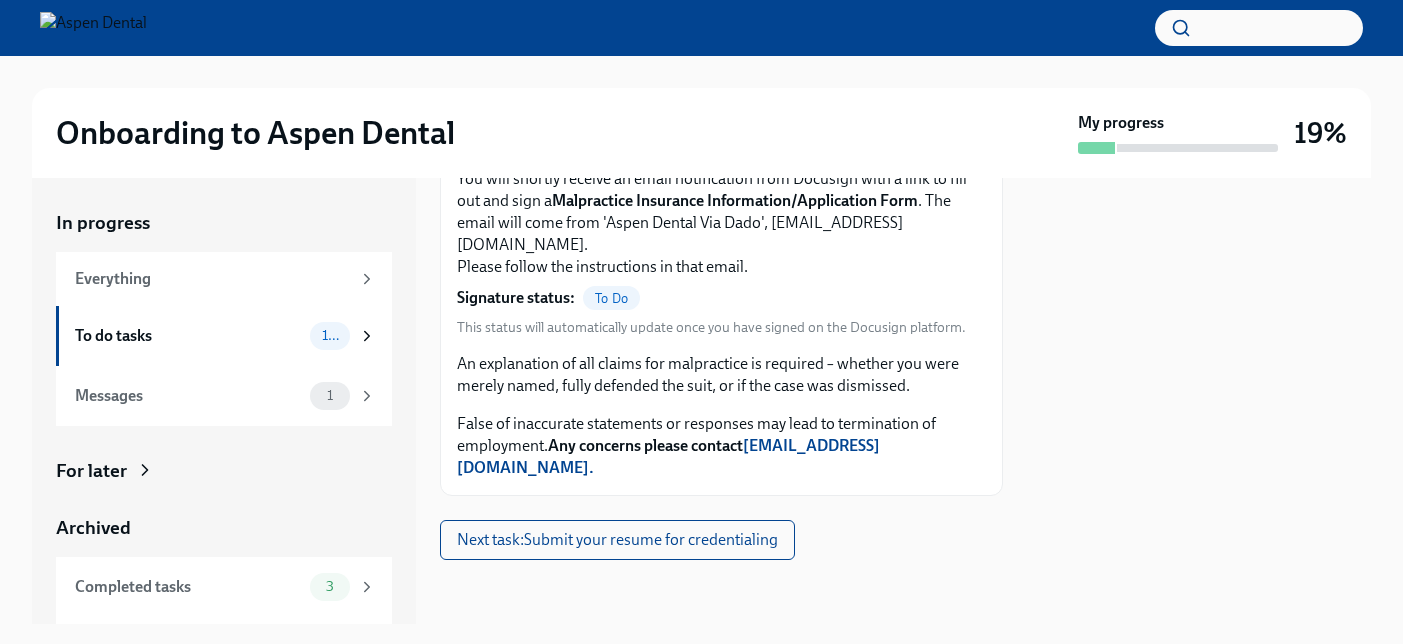 click on "To Do" at bounding box center (611, 298) 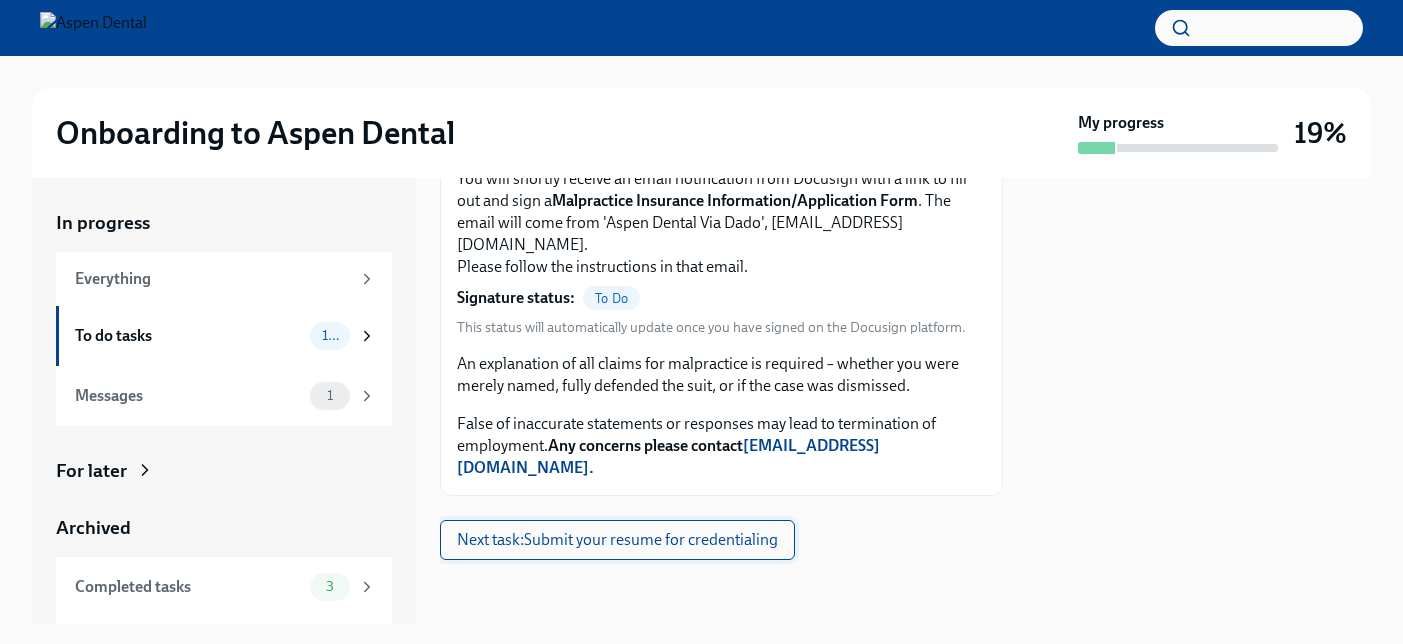 click on "Next task :  Submit your resume for credentialing" at bounding box center [617, 540] 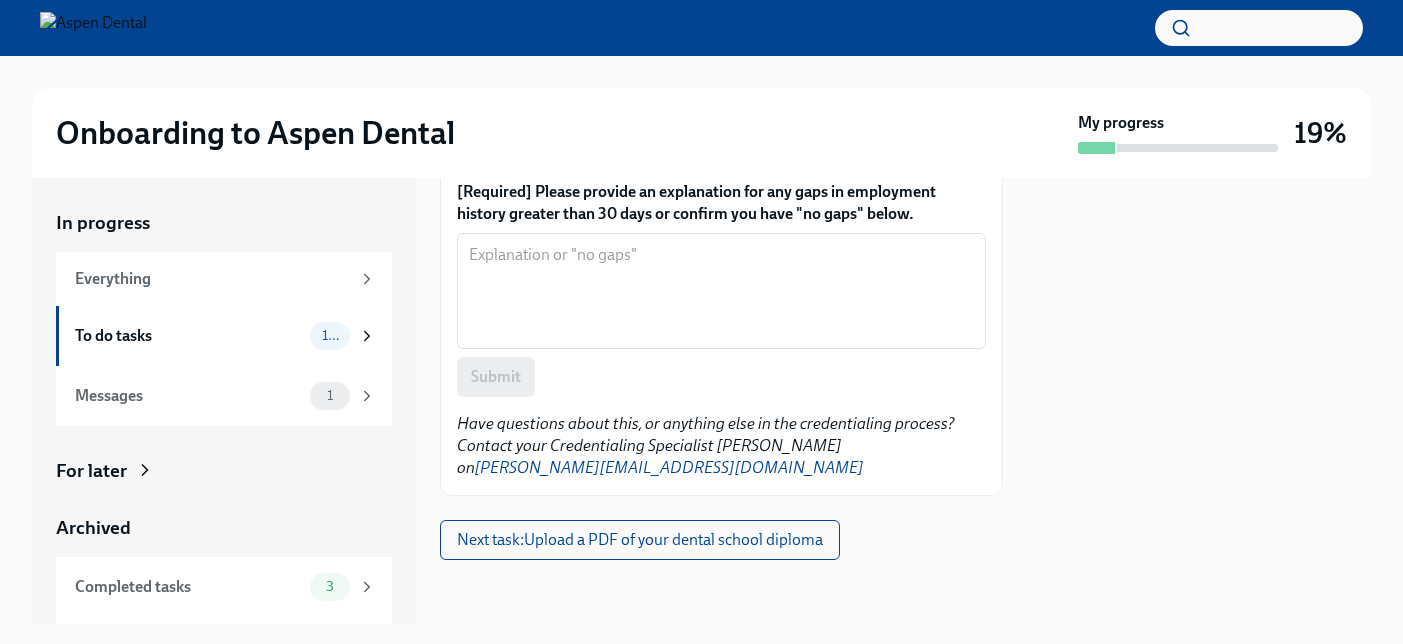 scroll, scrollTop: 3038, scrollLeft: 0, axis: vertical 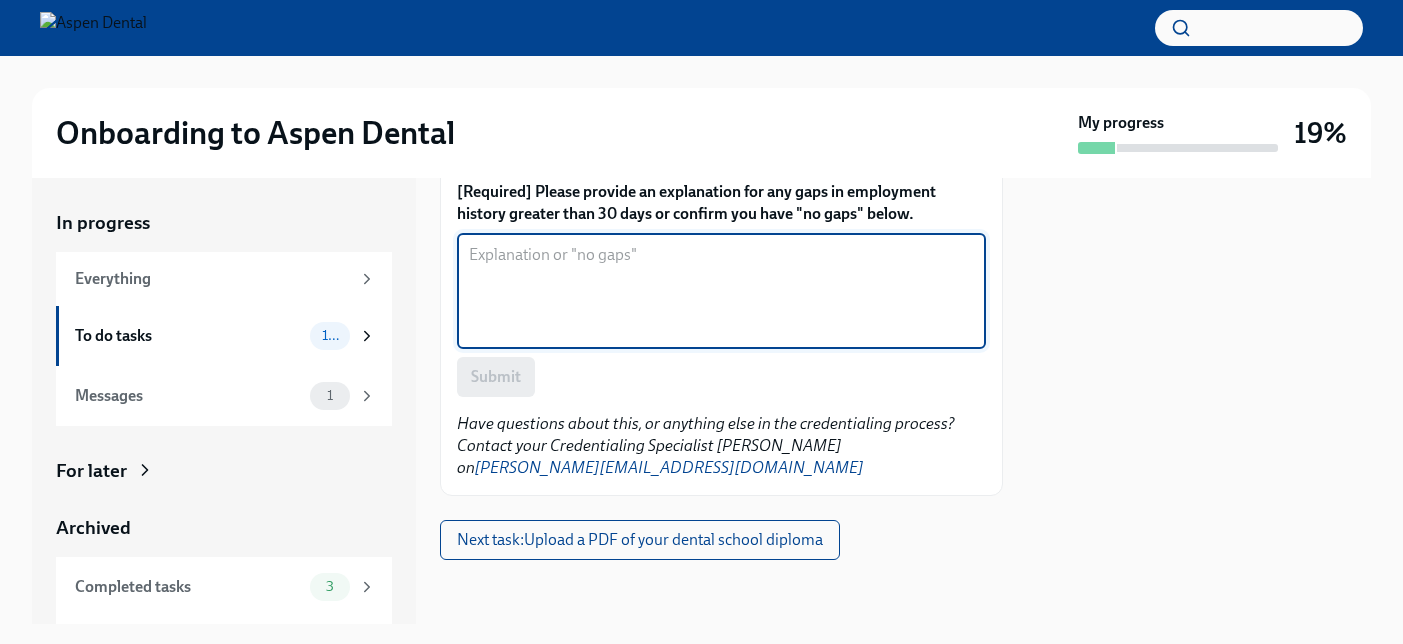 click on "[Required] Please provide an explanation for any gaps in employment history greater than 30 days or confirm you have "no gaps" below." at bounding box center (721, 291) 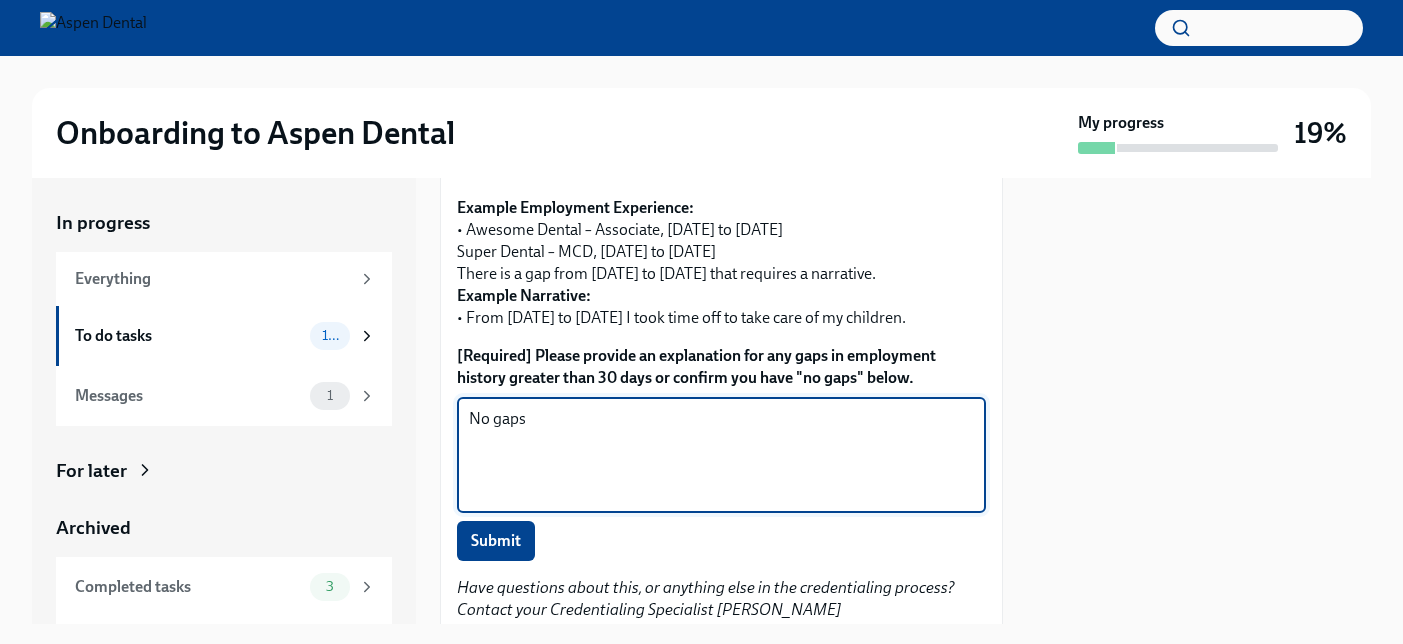 scroll, scrollTop: 2553, scrollLeft: 0, axis: vertical 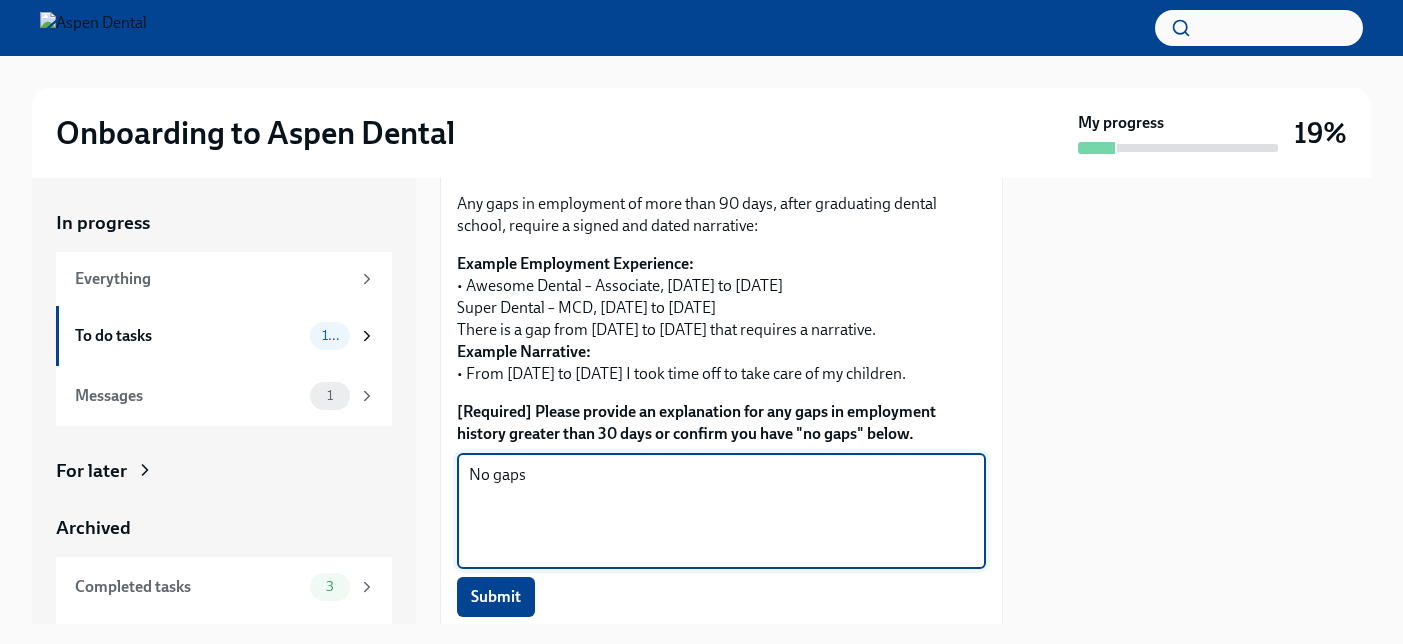 type on "No gaps" 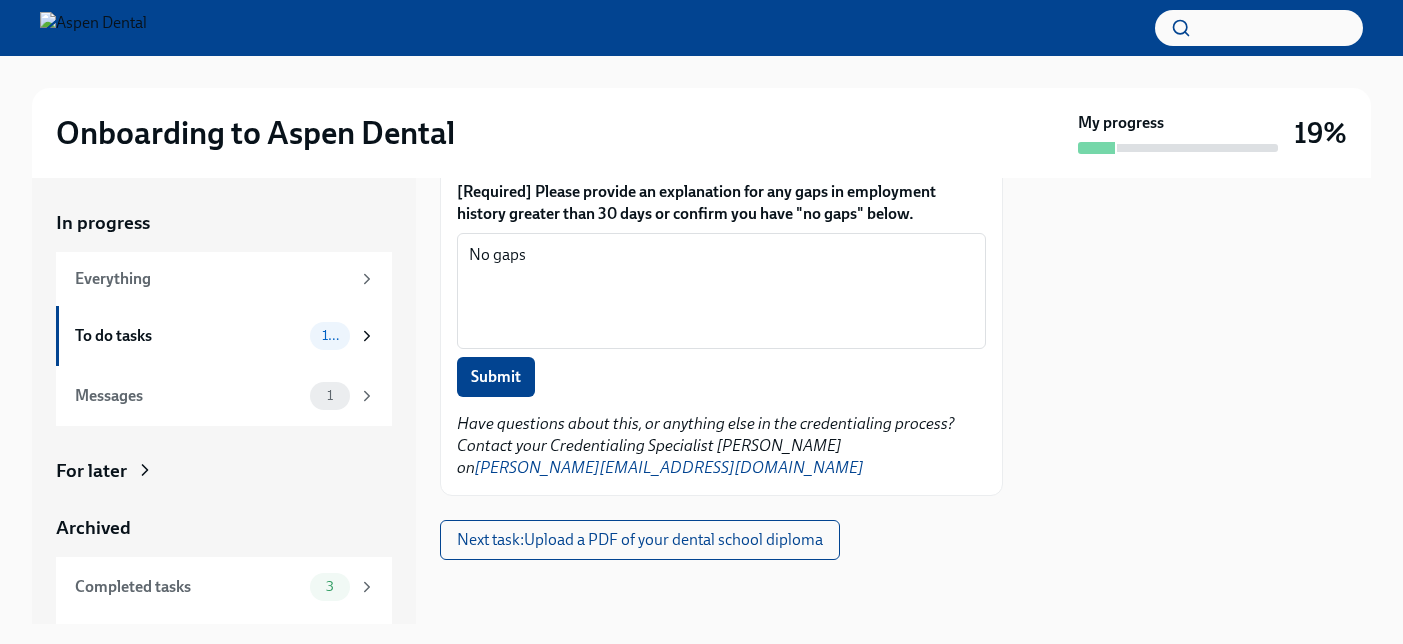 scroll, scrollTop: 3100, scrollLeft: 0, axis: vertical 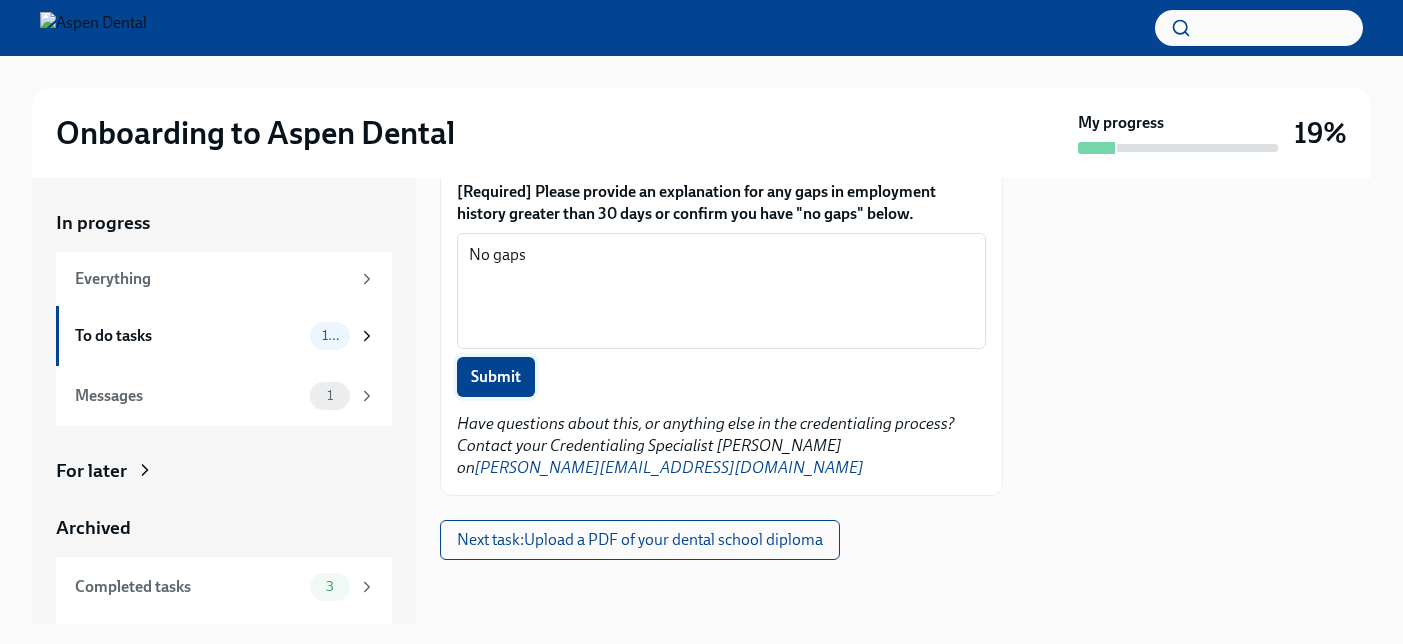 click on "Submit" at bounding box center [496, 377] 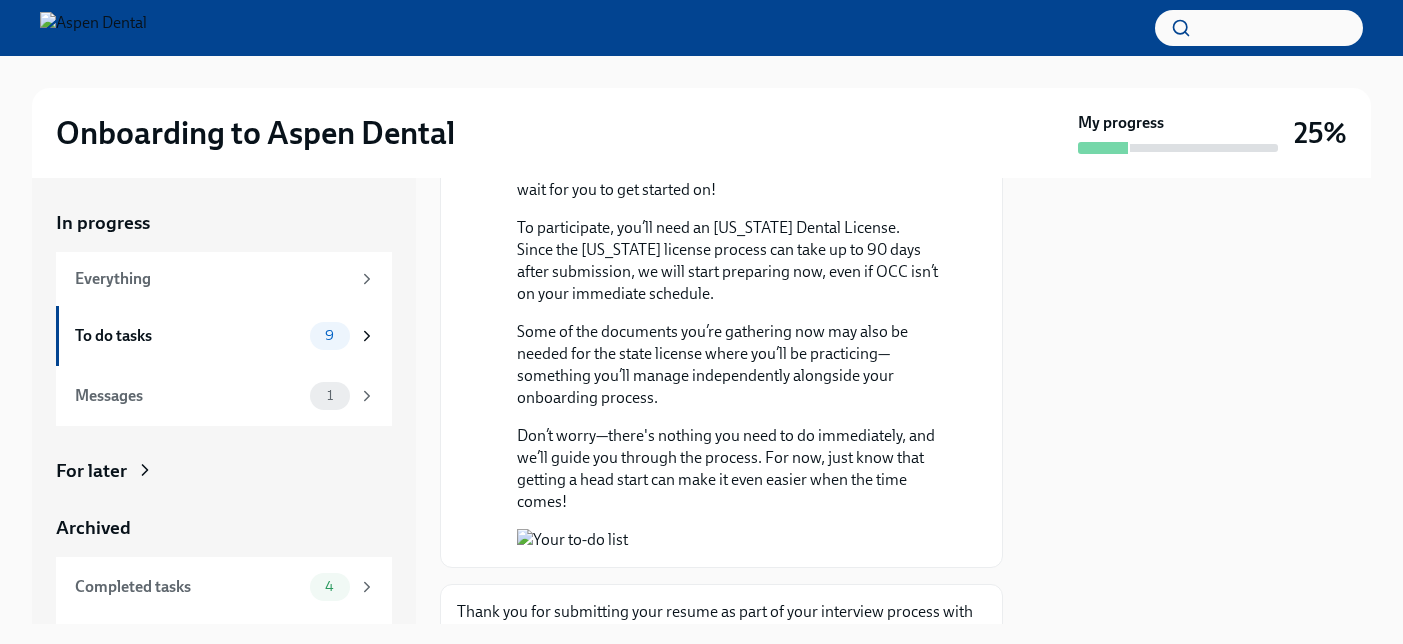 scroll, scrollTop: 3100, scrollLeft: 0, axis: vertical 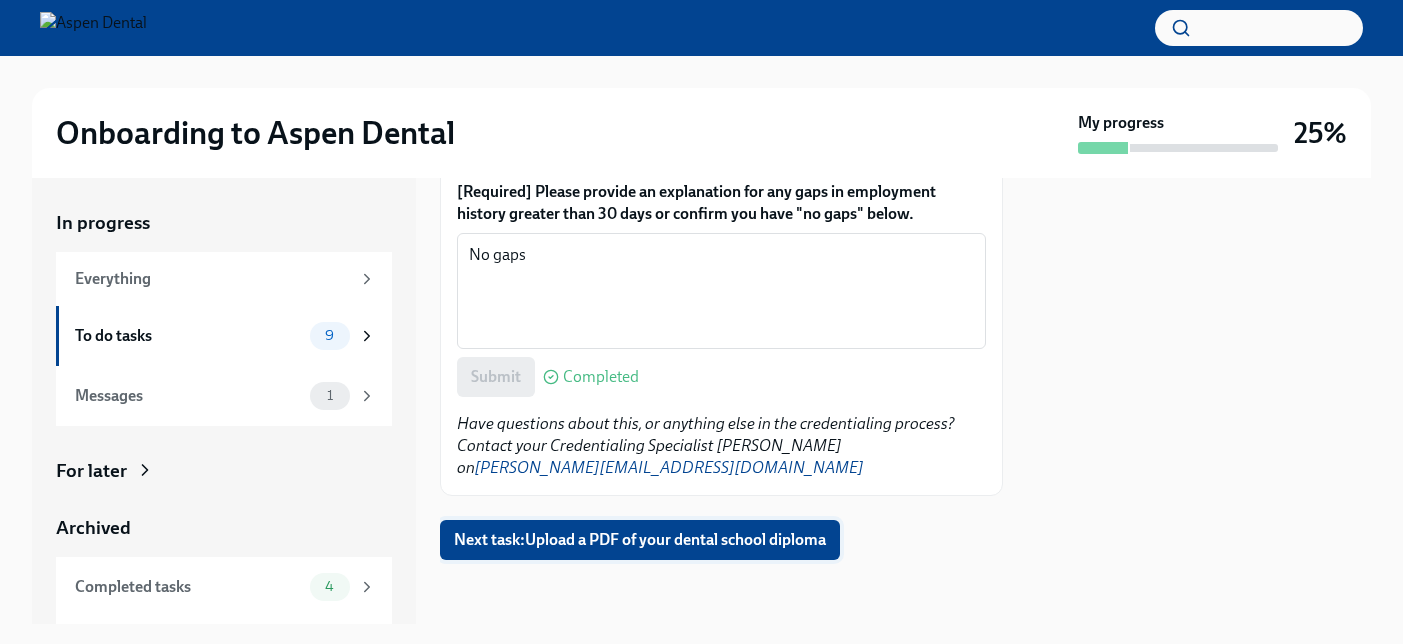 click on "Next task :  Upload a PDF of your dental school diploma" at bounding box center [640, 540] 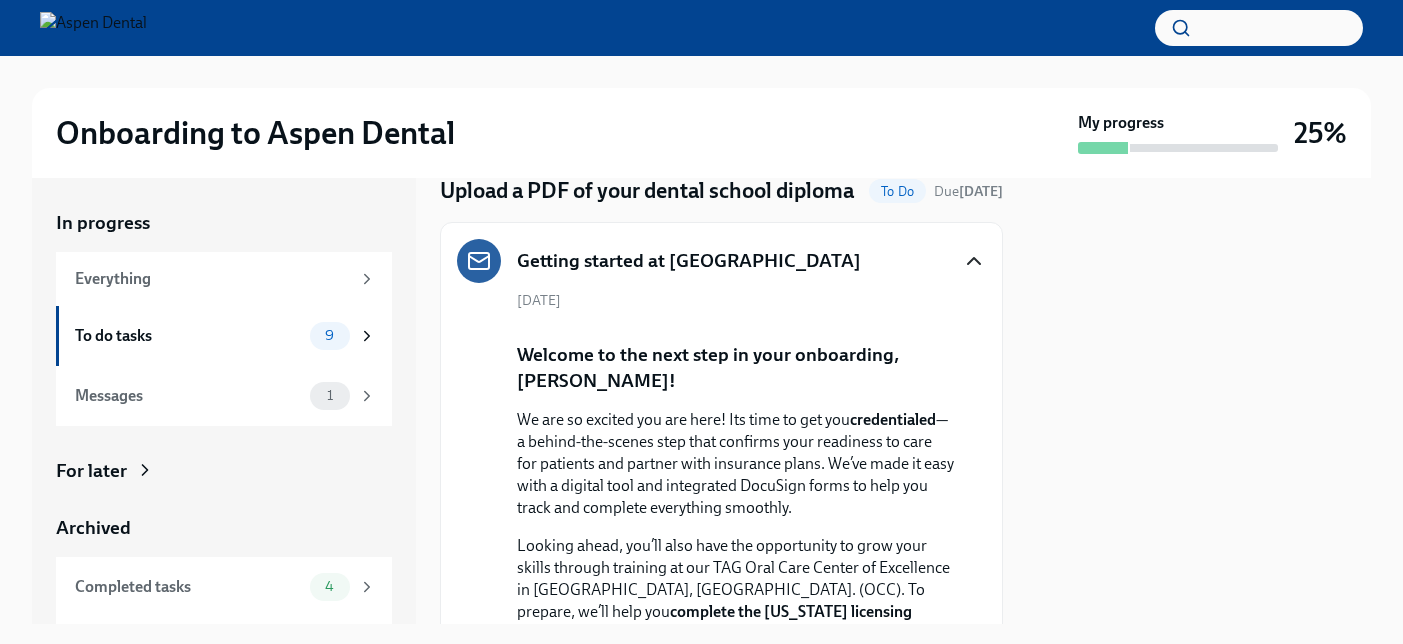 scroll, scrollTop: 0, scrollLeft: 0, axis: both 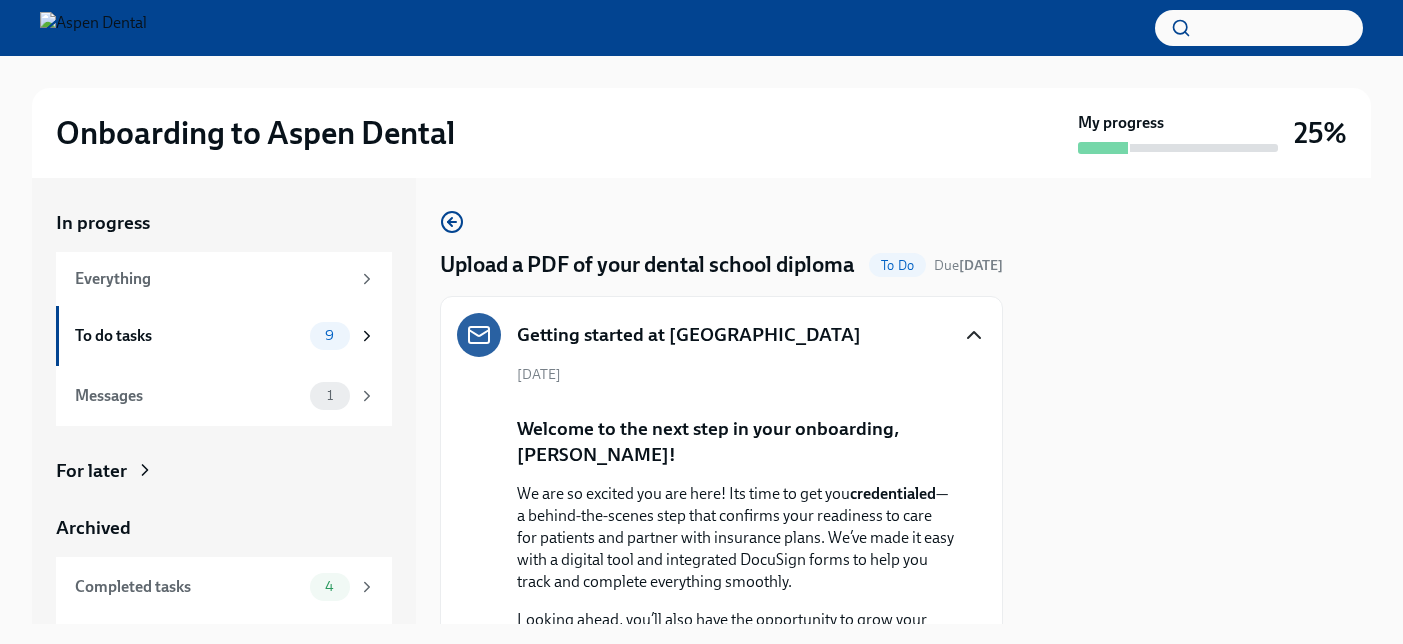 click 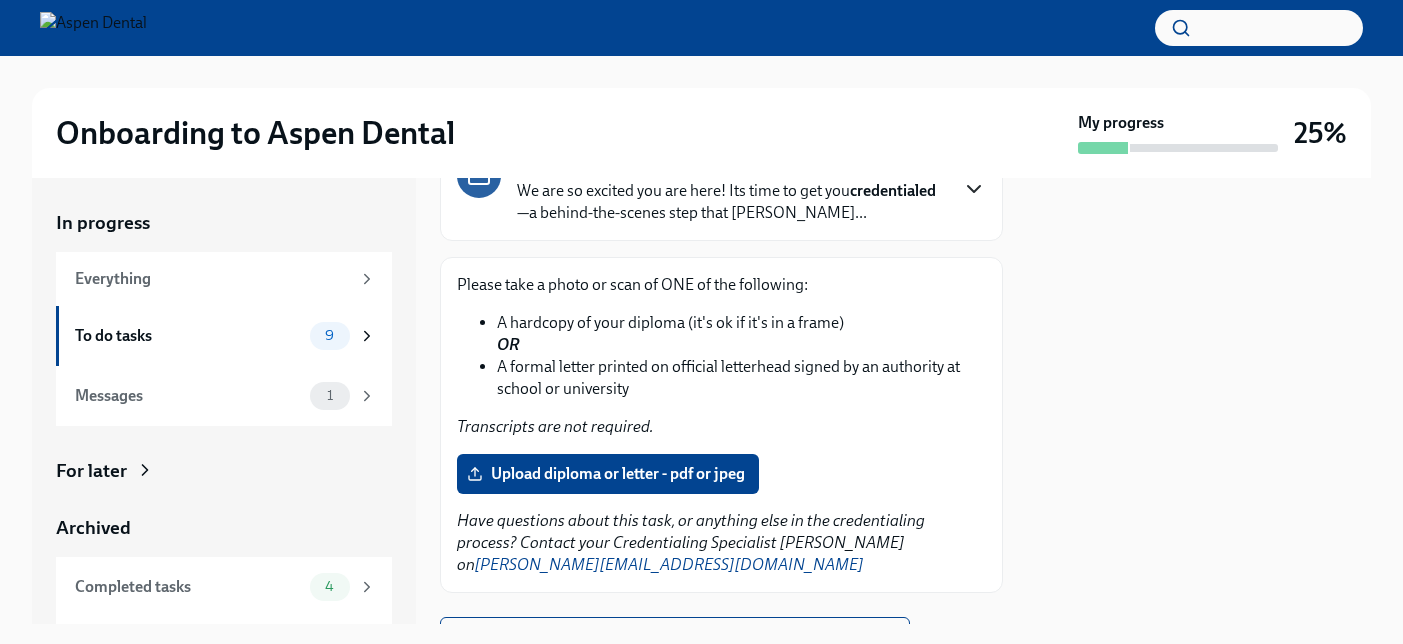 scroll, scrollTop: 237, scrollLeft: 0, axis: vertical 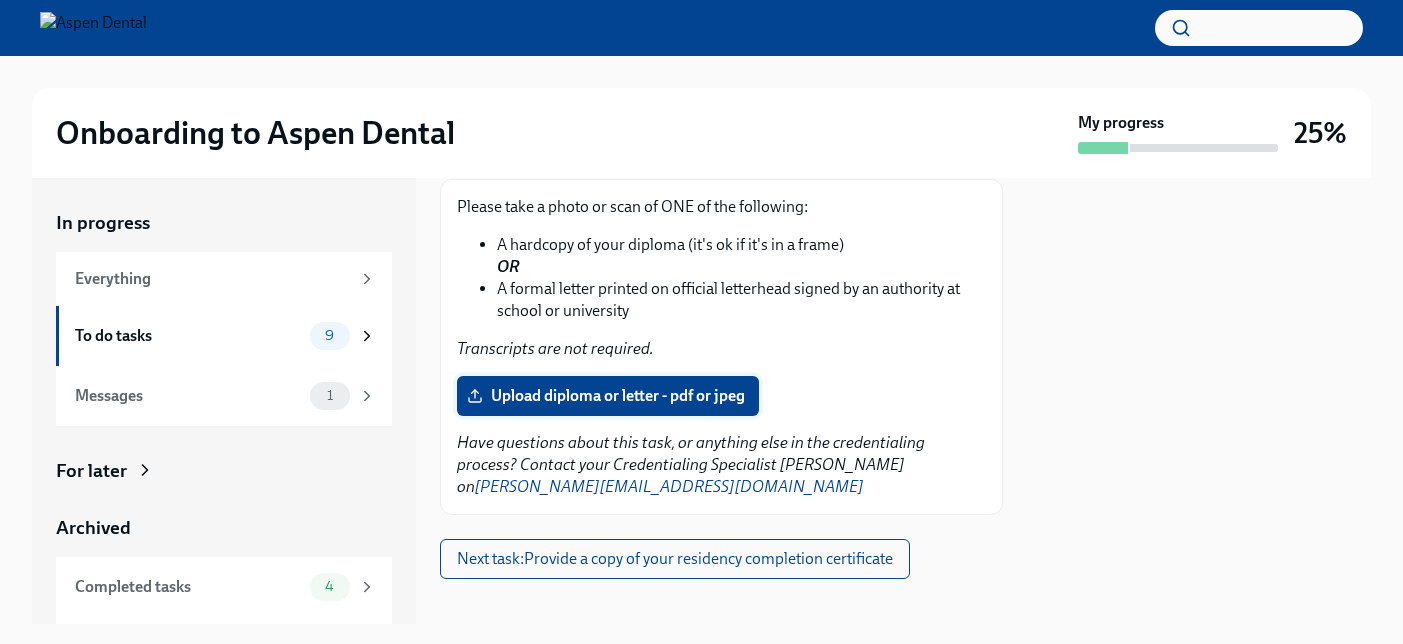 click on "Upload diploma or letter - pdf or jpeg" at bounding box center [608, 396] 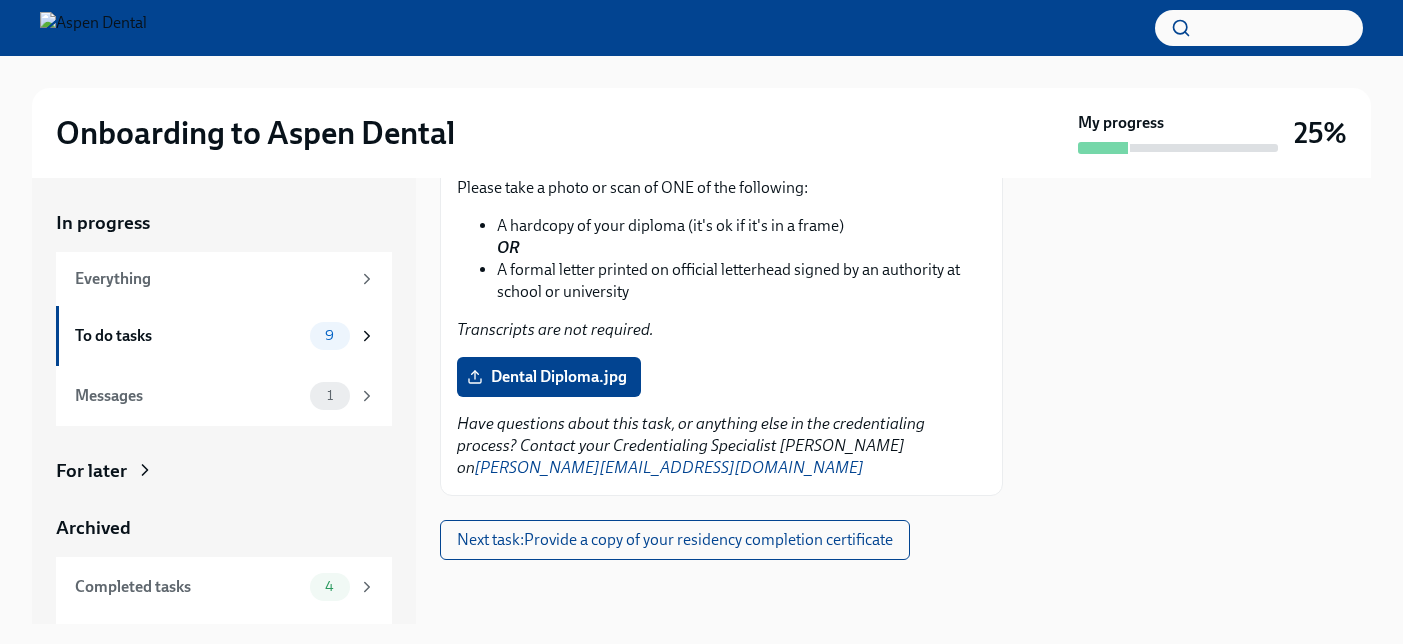 scroll, scrollTop: 286, scrollLeft: 0, axis: vertical 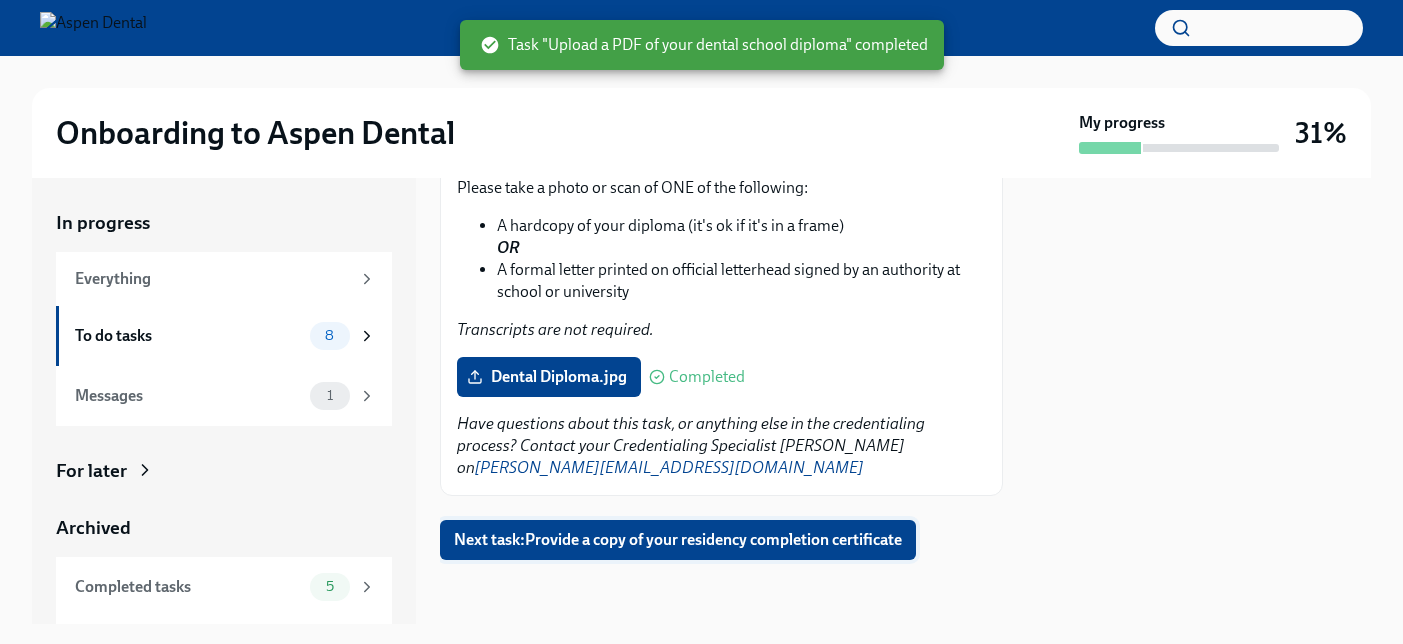 click on "Next task :  Provide a copy of your residency completion certificate" at bounding box center [678, 540] 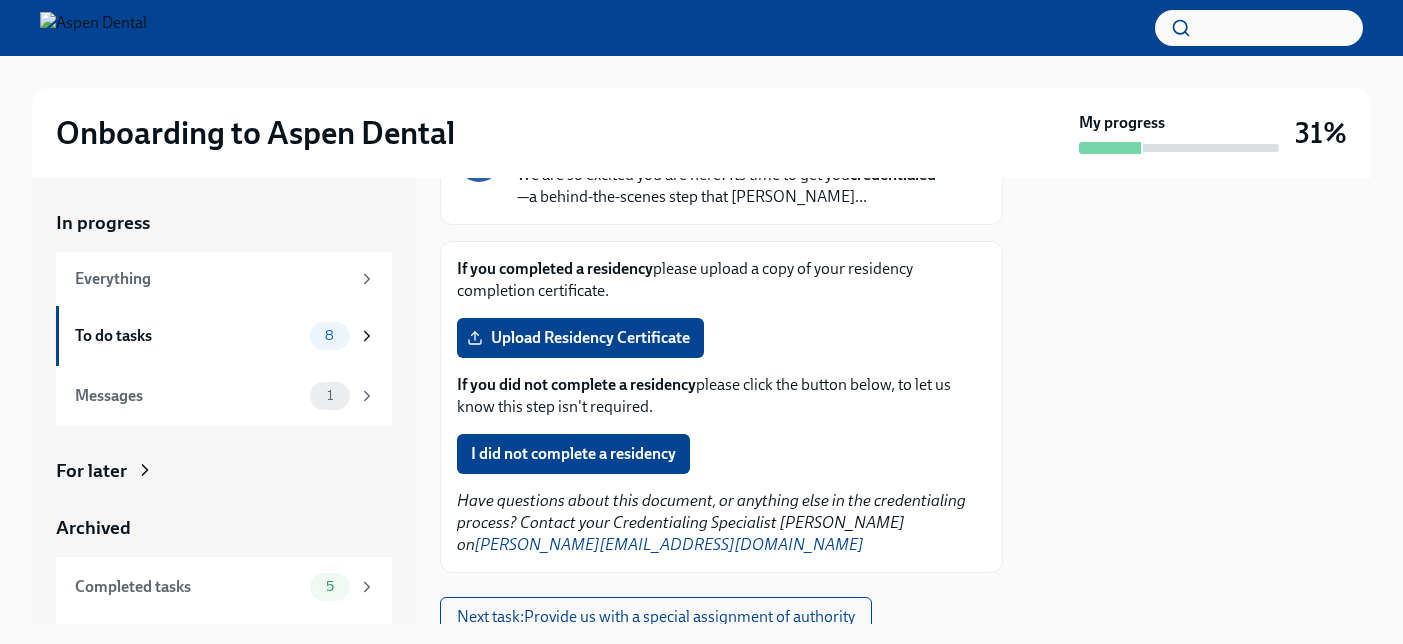 scroll, scrollTop: 217, scrollLeft: 0, axis: vertical 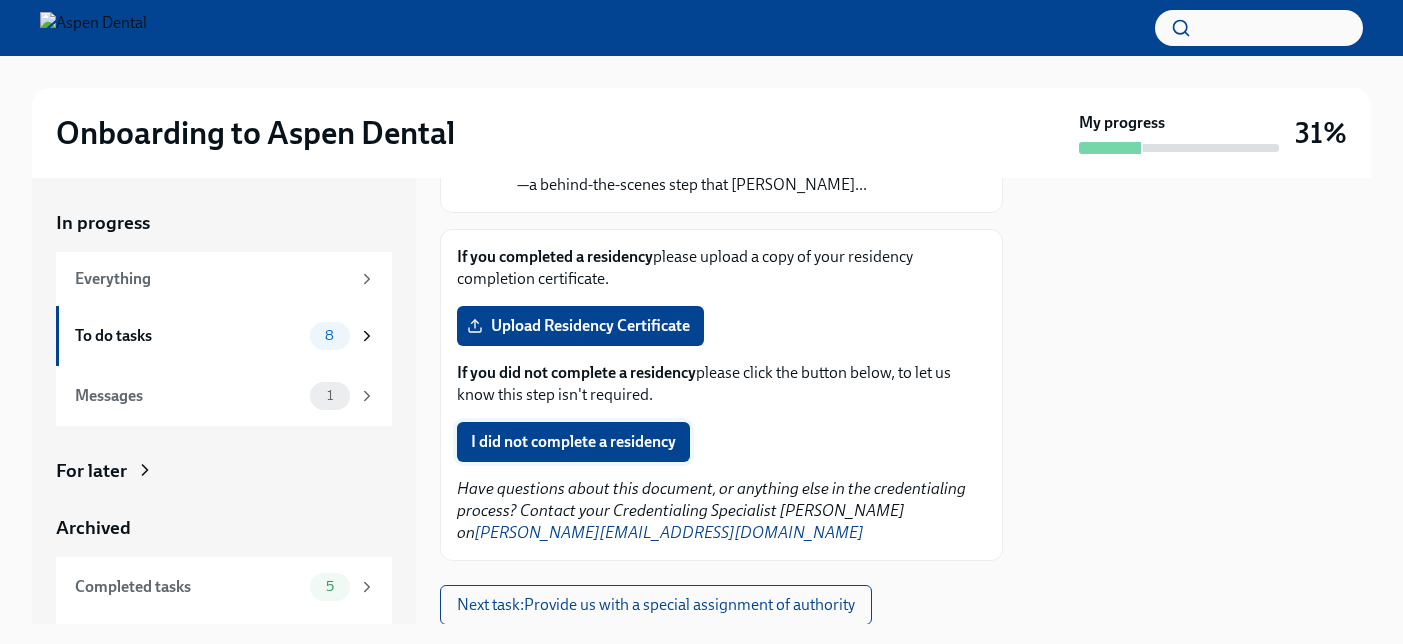 click on "I did not complete a residency" at bounding box center (573, 442) 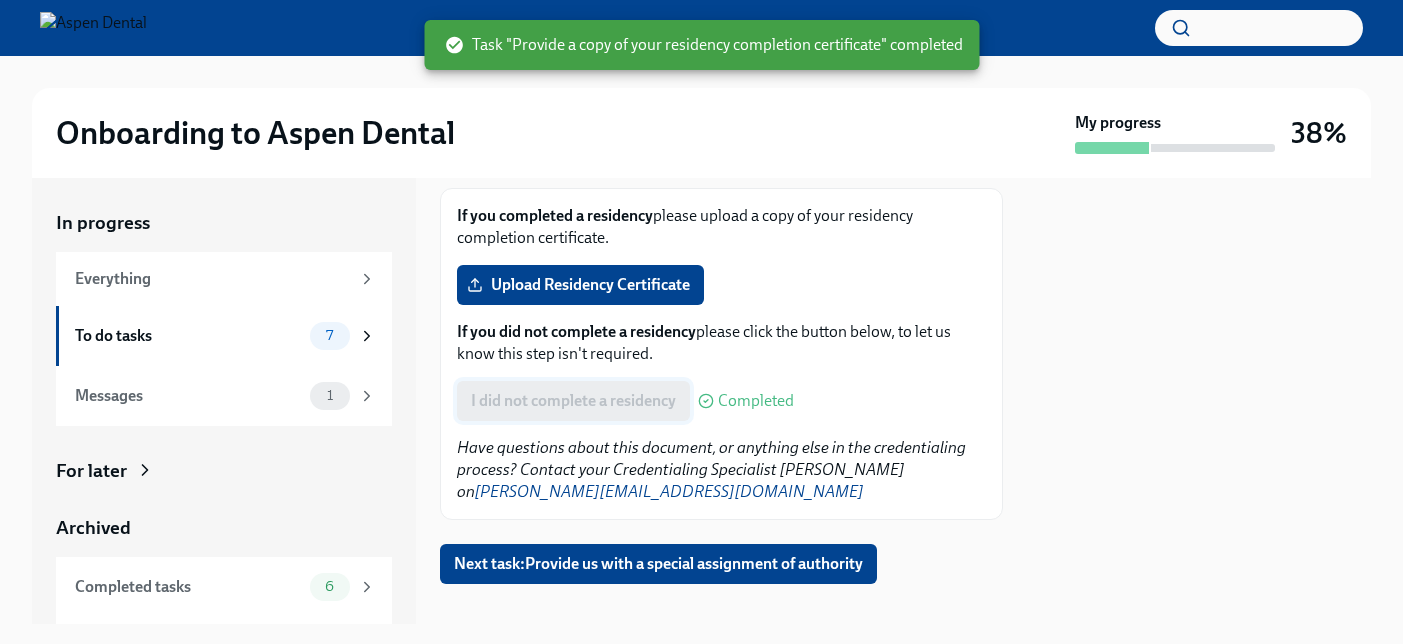 scroll, scrollTop: 282, scrollLeft: 0, axis: vertical 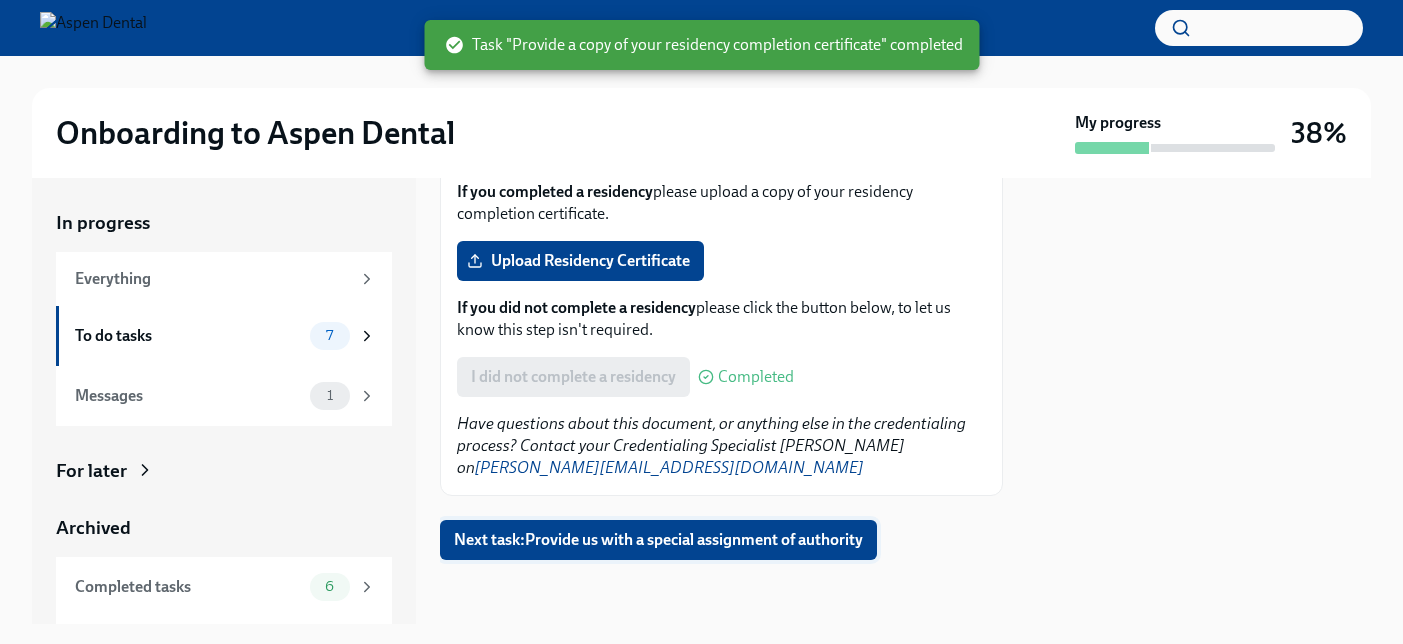 click on "Next task :  Provide us with a special assignment of authority" at bounding box center [658, 540] 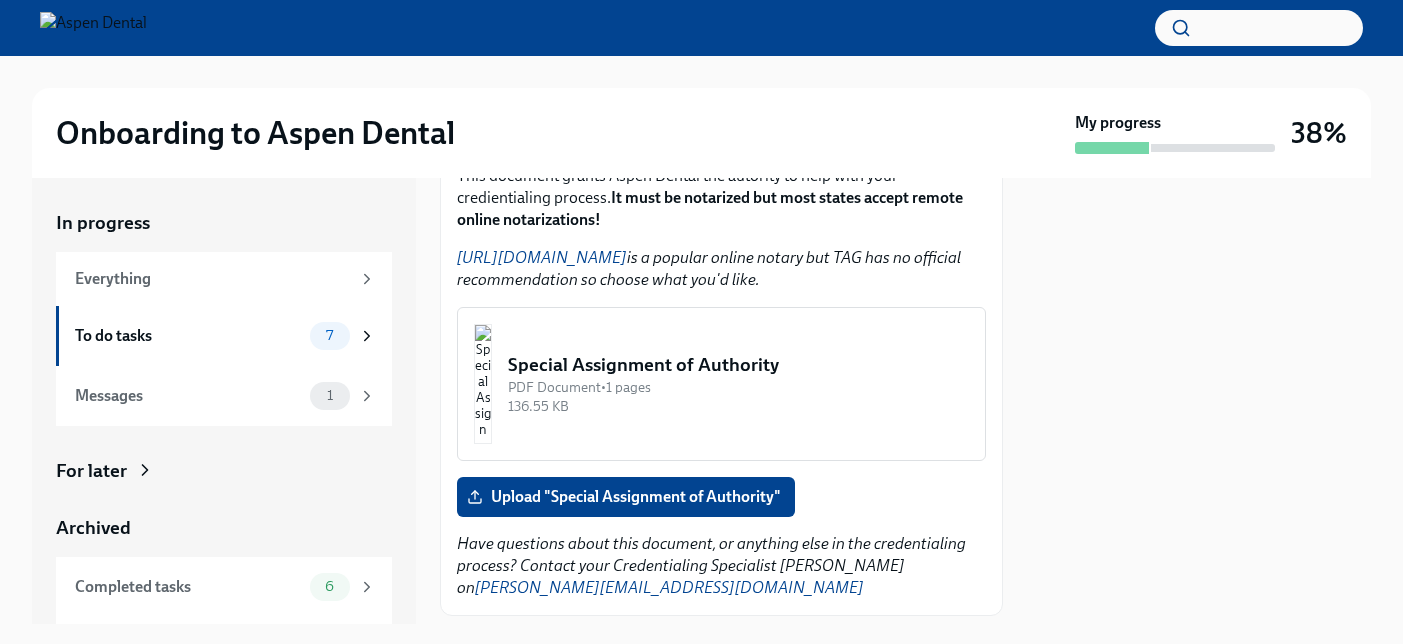 scroll, scrollTop: 299, scrollLeft: 0, axis: vertical 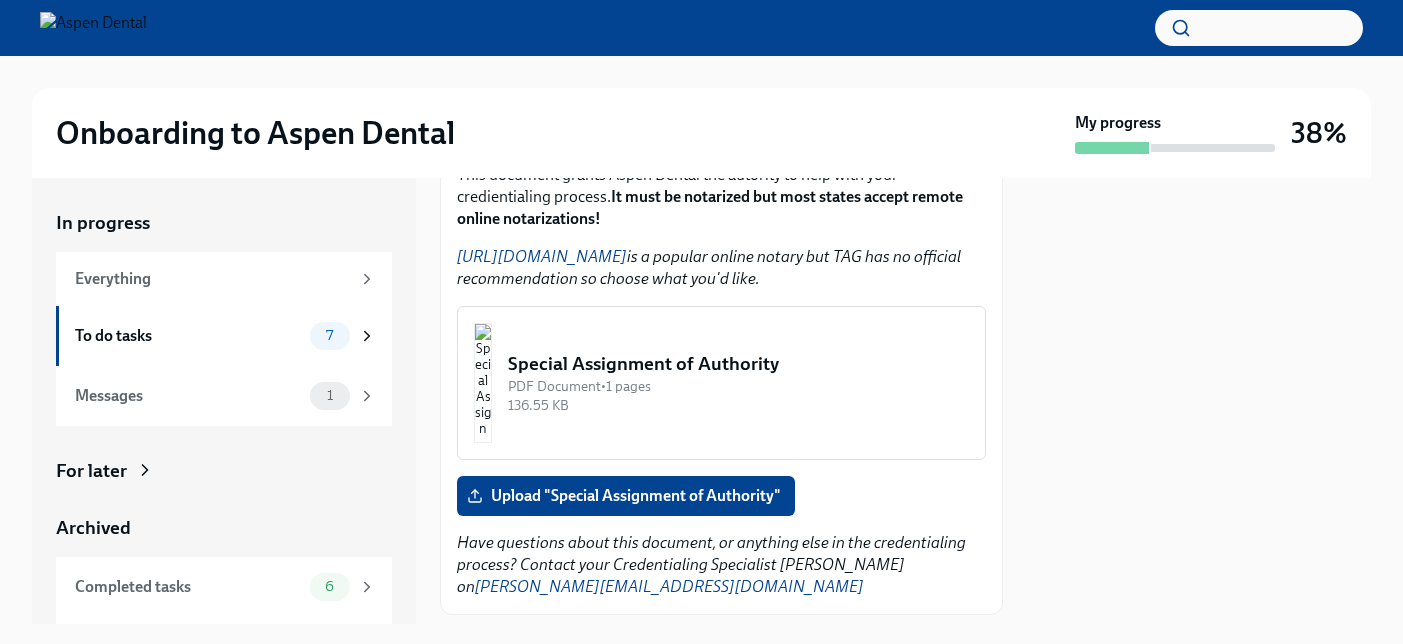 click on "PDF Document  •  1 pages" at bounding box center (738, 386) 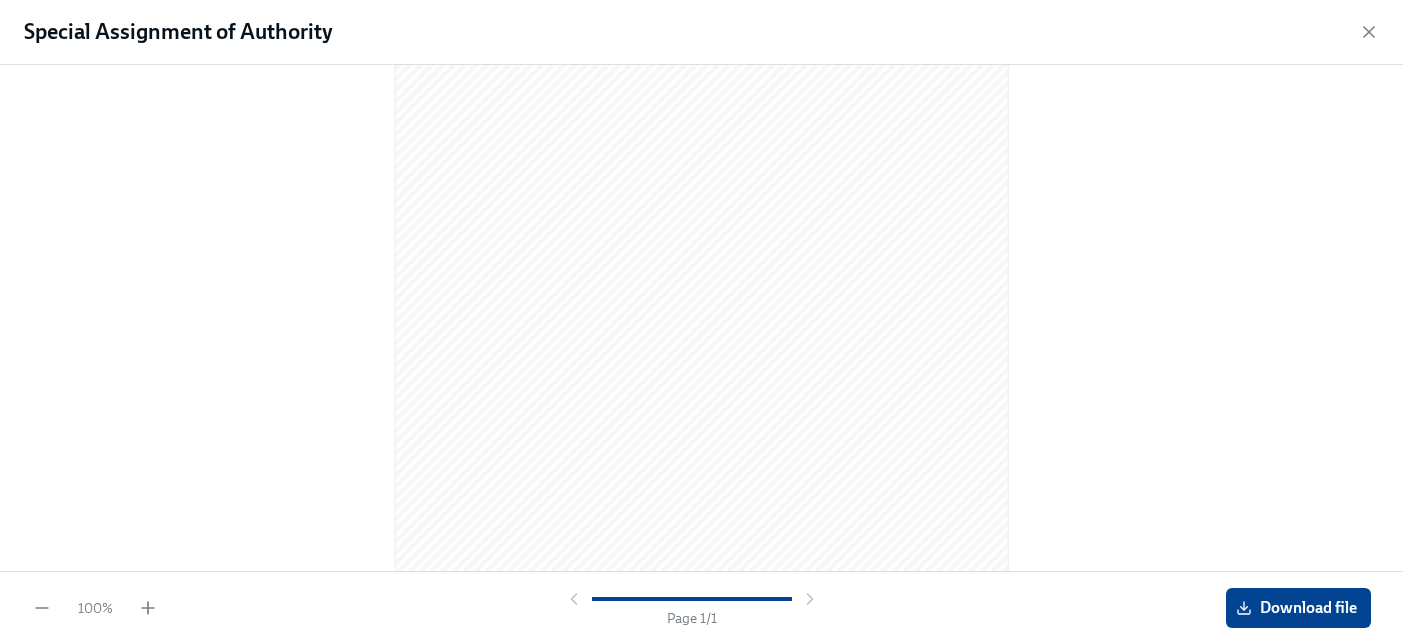 scroll, scrollTop: 320, scrollLeft: 0, axis: vertical 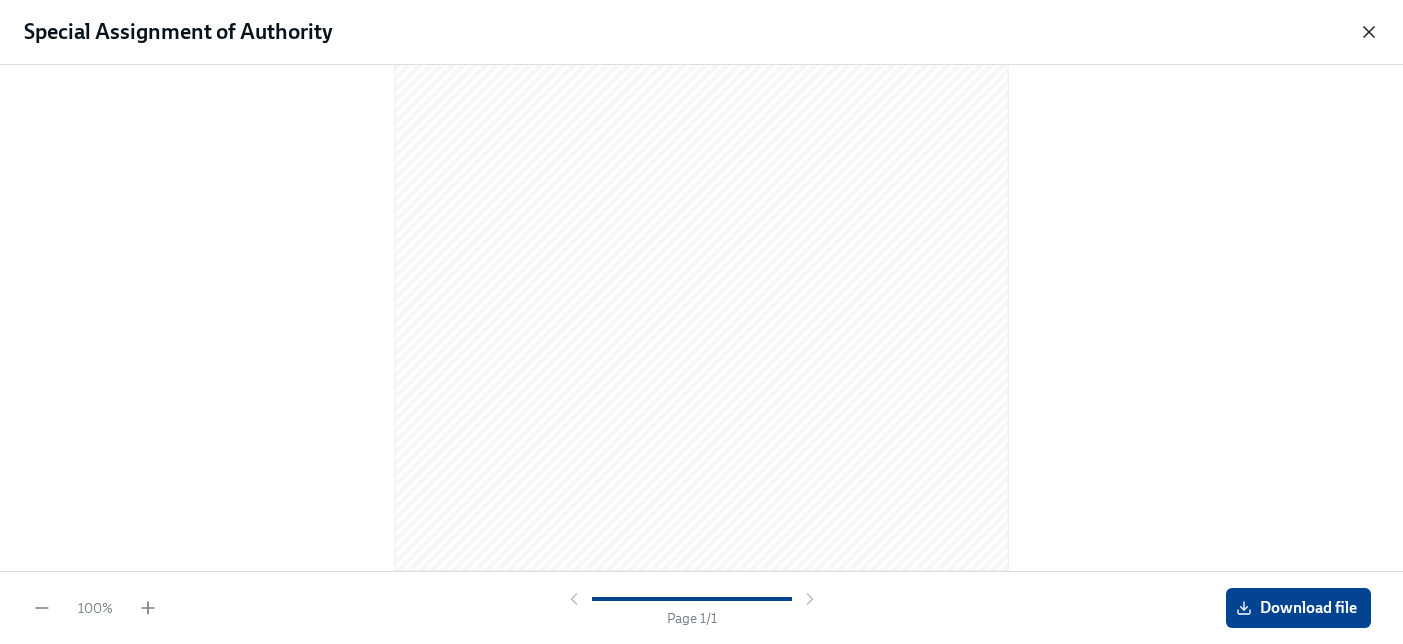 click 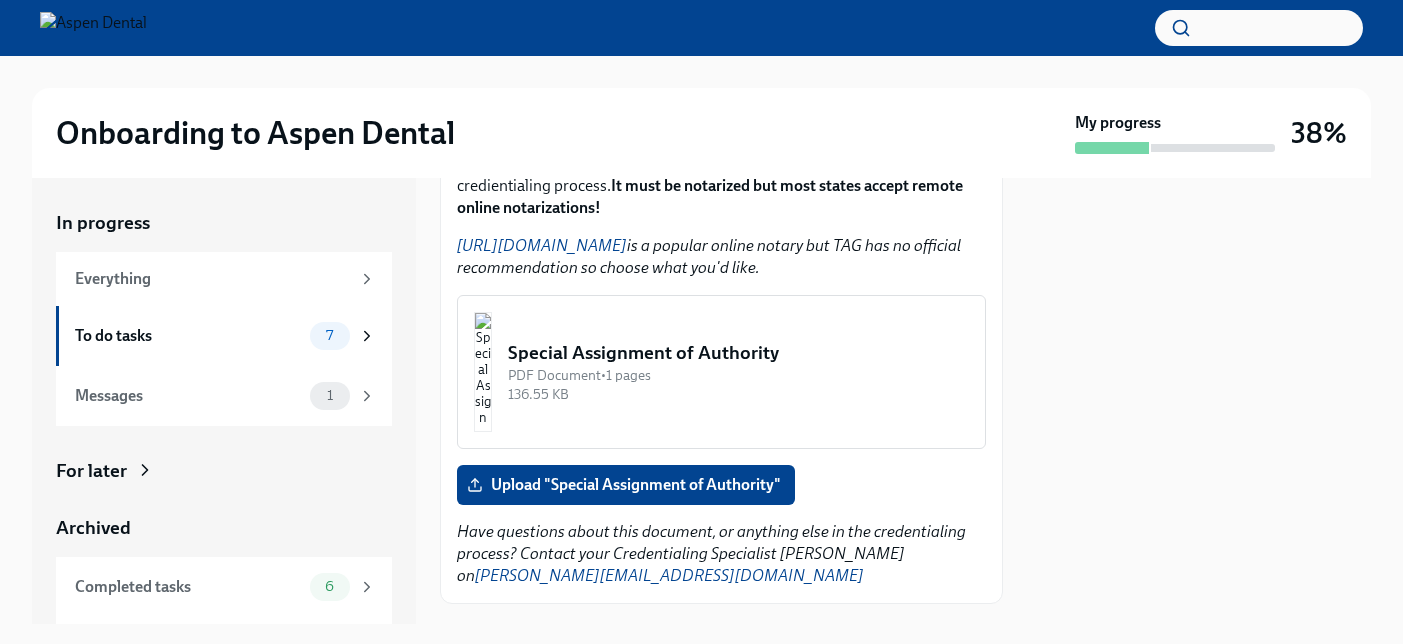scroll, scrollTop: 418, scrollLeft: 0, axis: vertical 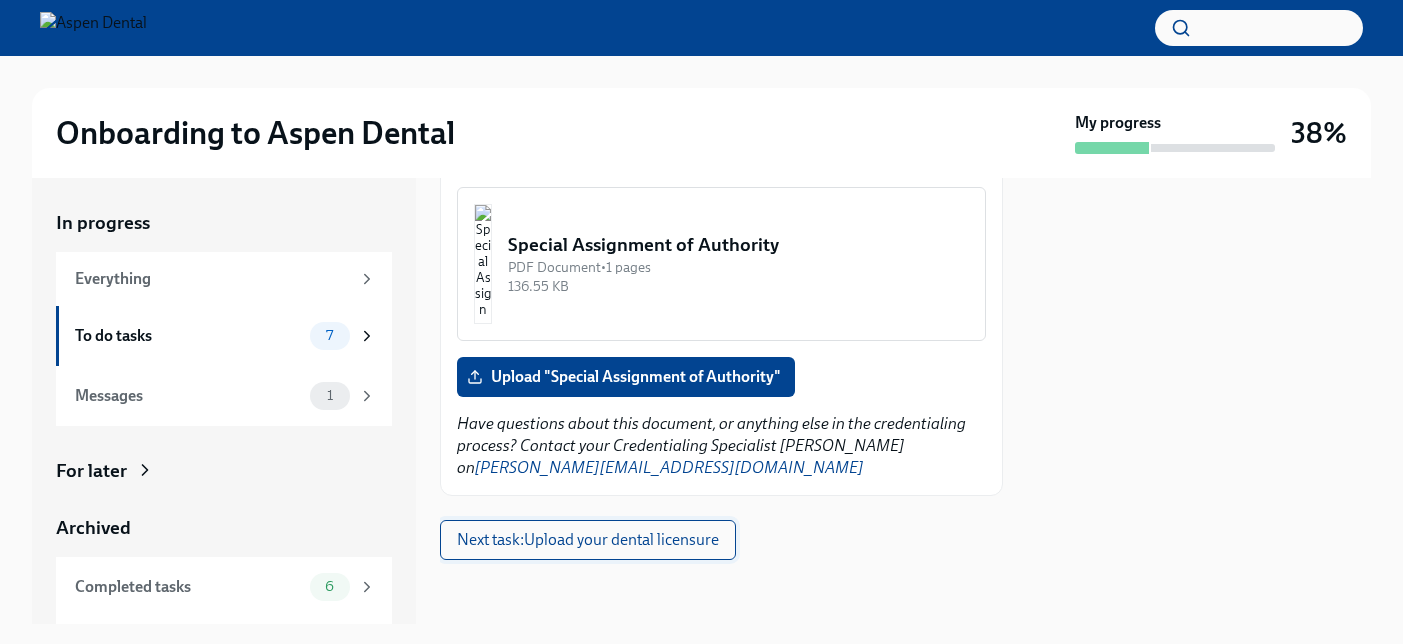 click on "Next task :  Upload your dental licensure" at bounding box center [588, 540] 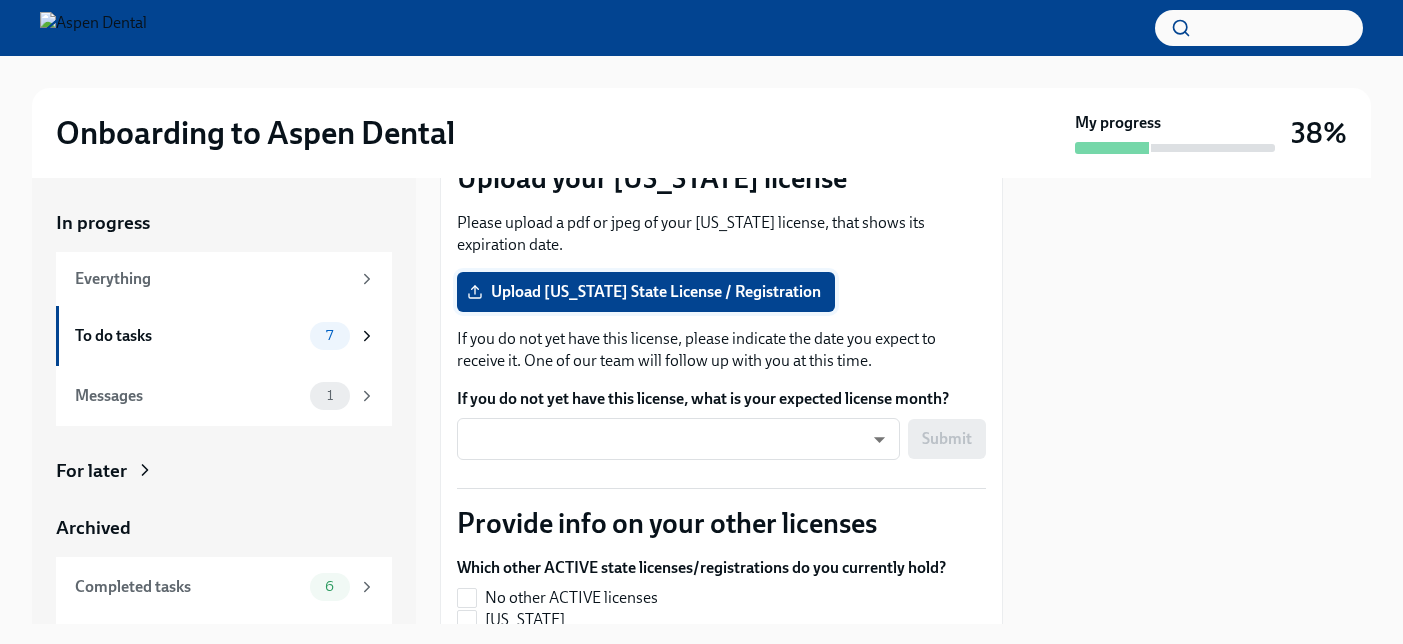 scroll, scrollTop: 275, scrollLeft: 0, axis: vertical 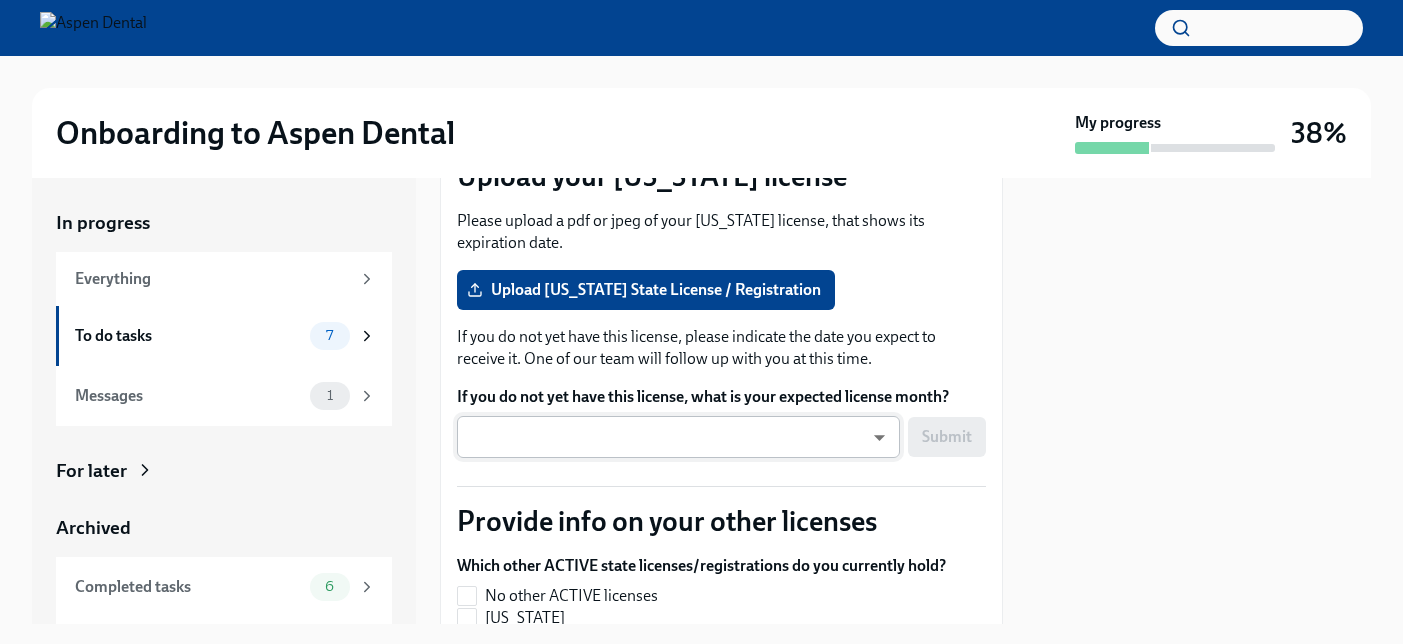 click on "Onboarding to Aspen Dental My progress 38% In progress Everything To do tasks 7 Messages 1 For later Archived Completed tasks 6 Messages 0 Upload your dental licensure To Do Due  [DATE] Getting started at Aspen Dental We are so excited you are here! Its time to get you  credentialed —a behind-the-scenes step that confi... Upload your [US_STATE] license Please upload a pdf or jpeg of your [US_STATE] license, that shows its expiration date. Upload [US_STATE] State License / Registration If you do not yet have this license, please indicate the date you expect to receive it. One of our team will follow up with you at this time. If you do not yet have this license, what is your expected license month? ​ ​ Submit Provide info on your other licenses Which other ACTIVE state licenses/registrations do you currently hold? No other ACTIVE licenses [US_STATE] [US_STATE] [US_STATE] [US_STATE] [US_STATE] [US_STATE] [US_STATE] [US_STATE] [US_STATE] [US_STATE] [US_STATE] [US_STATE] [US_STATE] [US_STATE] [US_STATE] [US_STATE] [US_STATE] [US_STATE] [US_STATE]" at bounding box center [701, 322] 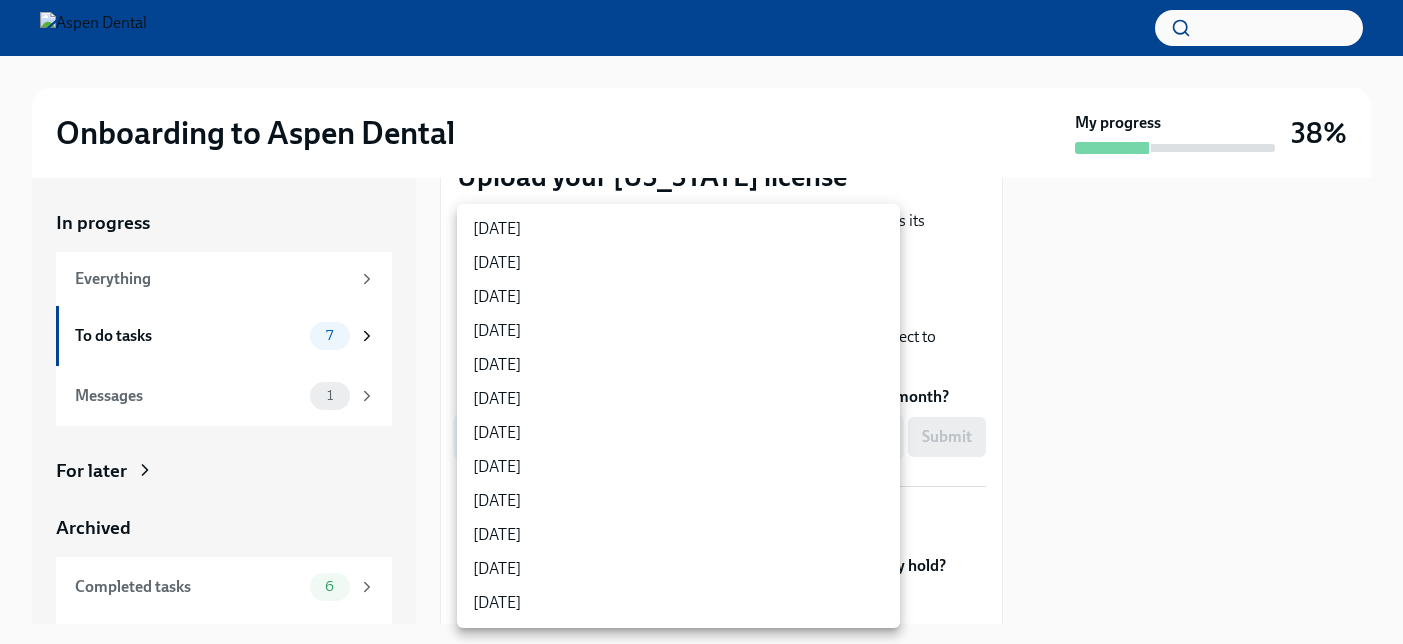 click at bounding box center [701, 322] 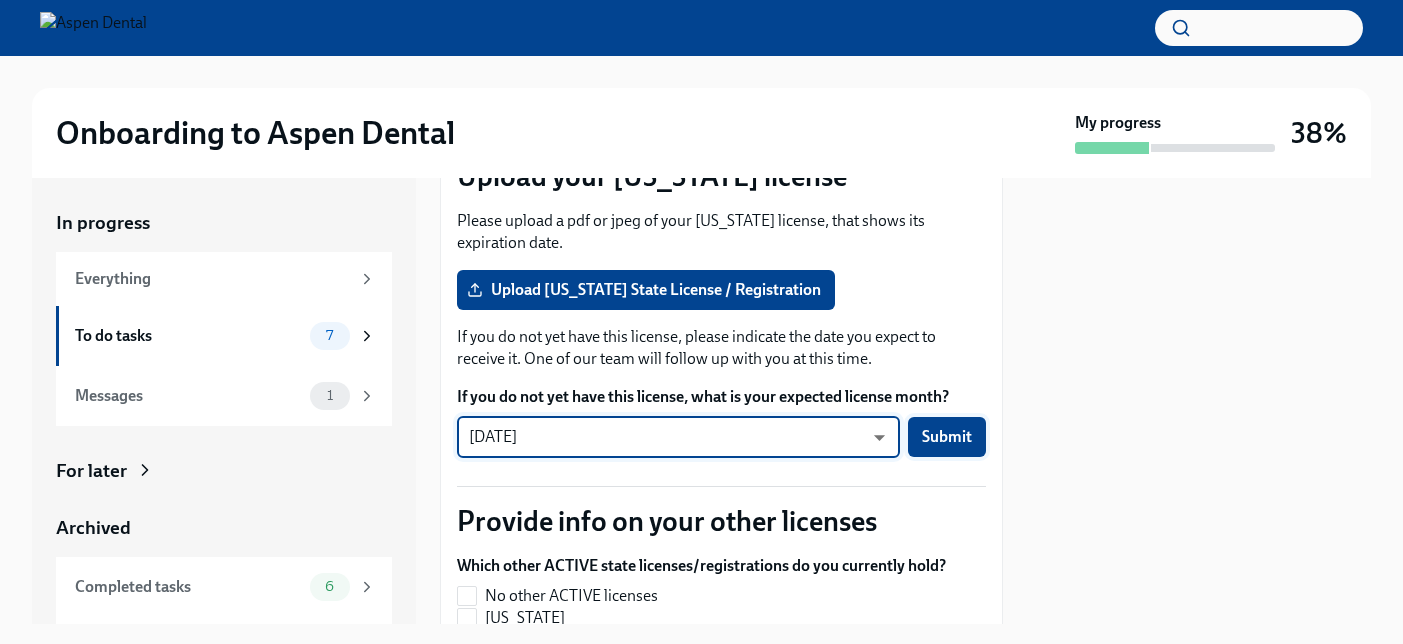 click on "Submit" at bounding box center [947, 437] 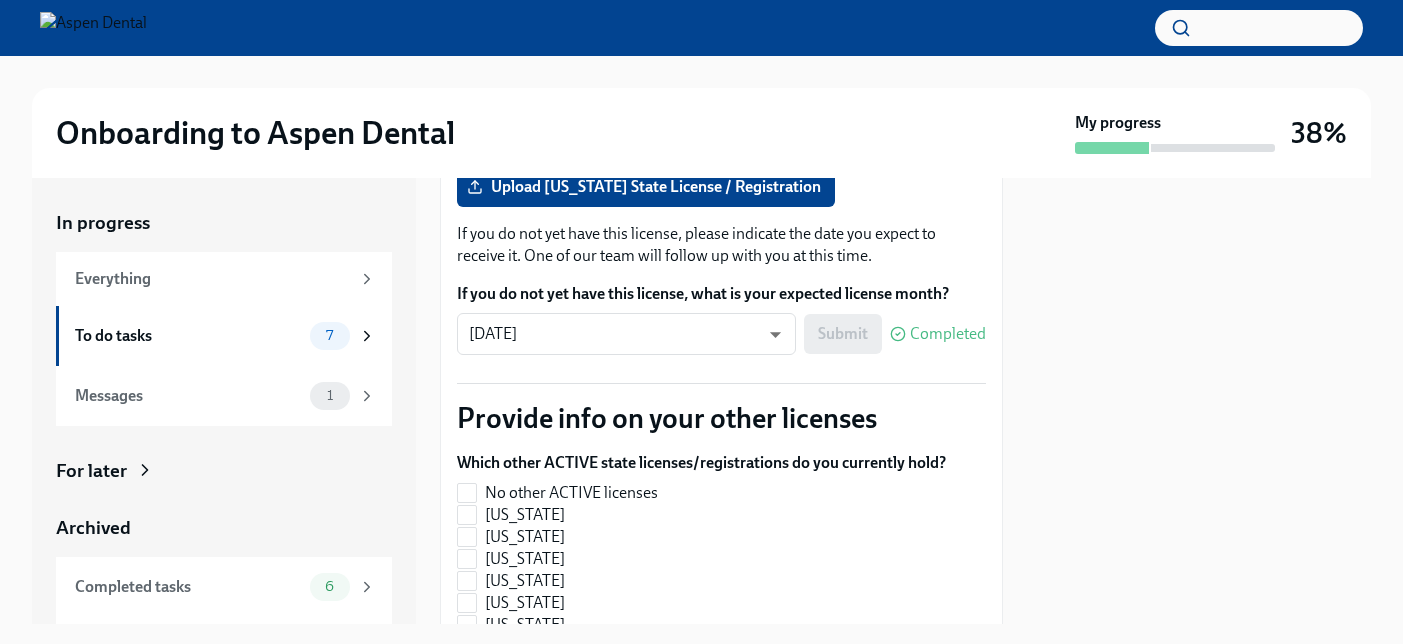 scroll, scrollTop: 441, scrollLeft: 0, axis: vertical 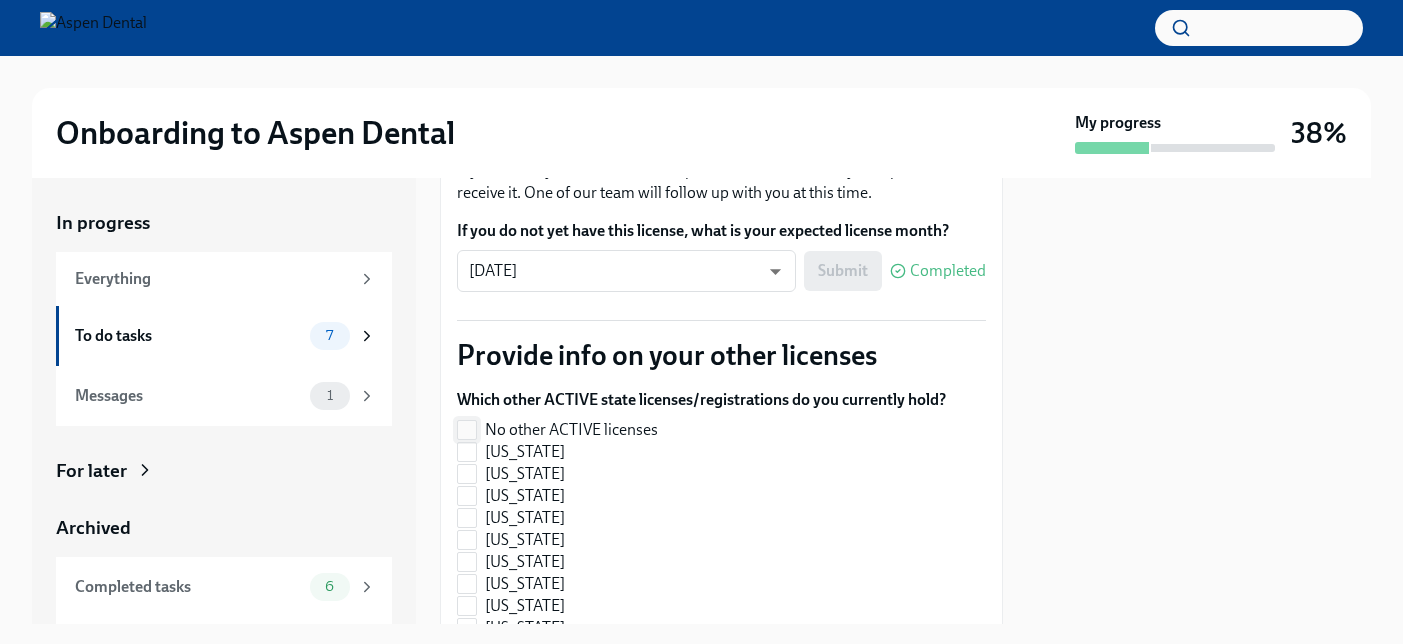 click on "No other ACTIVE licenses" at bounding box center [467, 430] 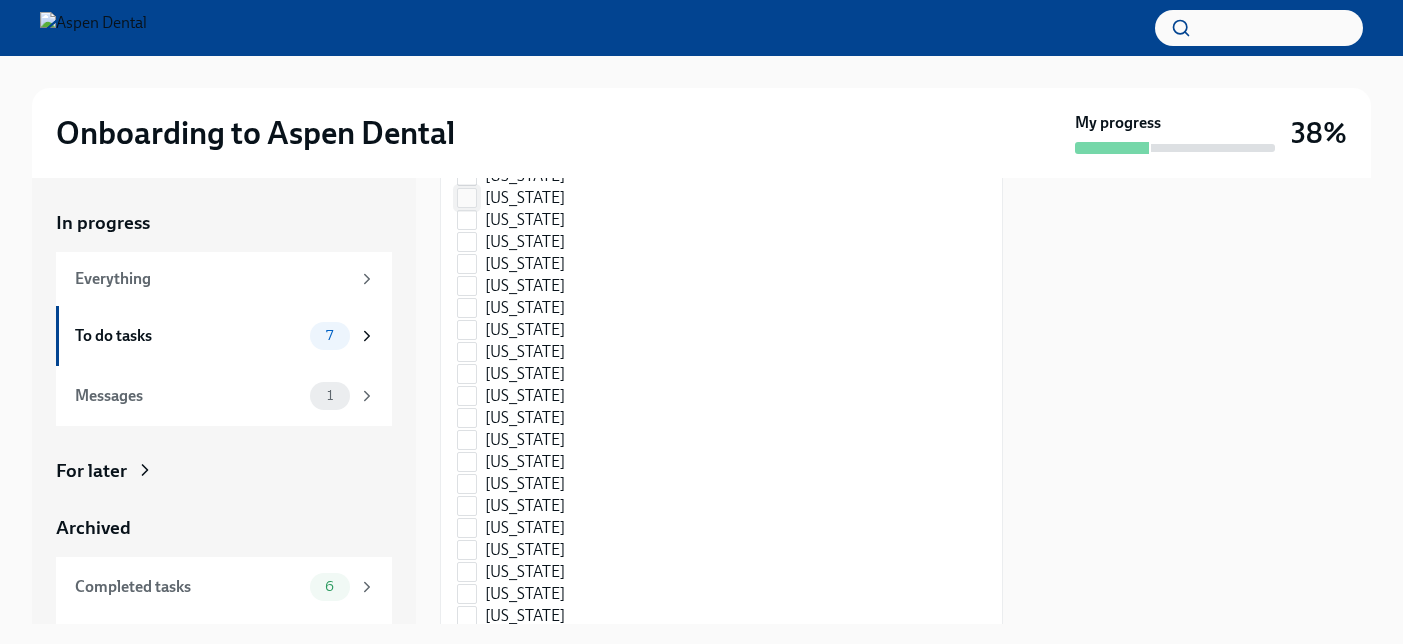 checkbox on "false" 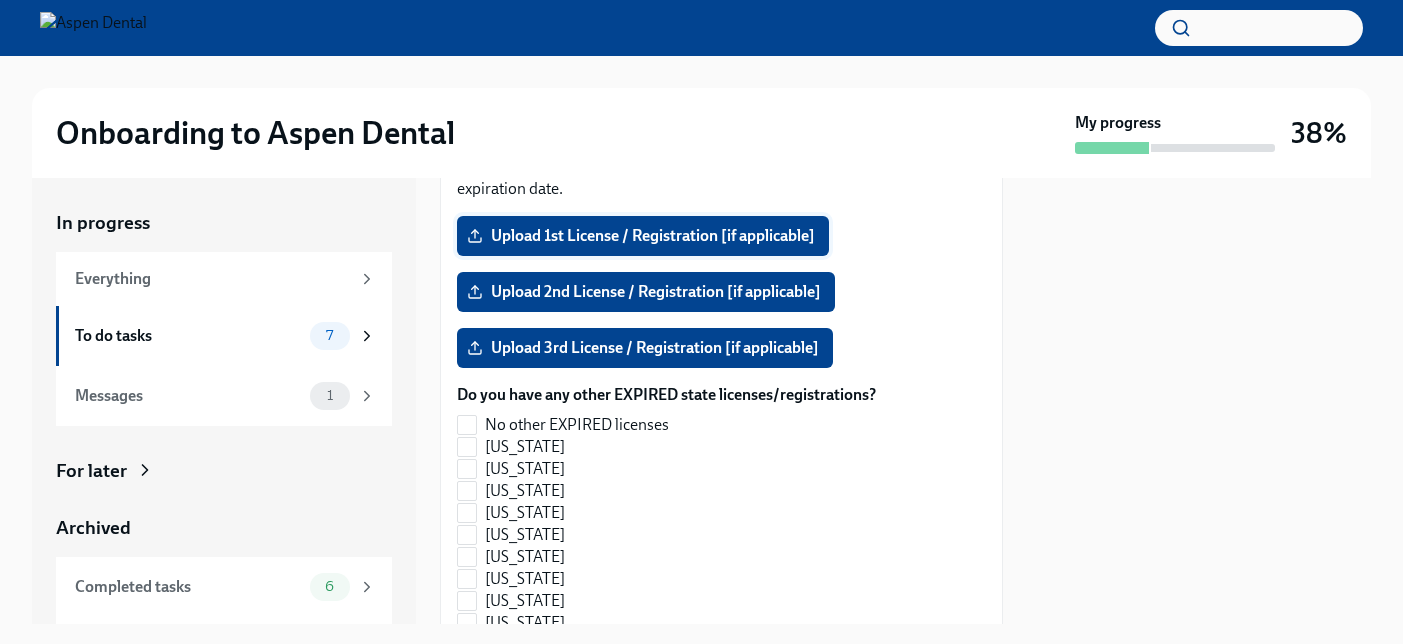 scroll, scrollTop: 1995, scrollLeft: 0, axis: vertical 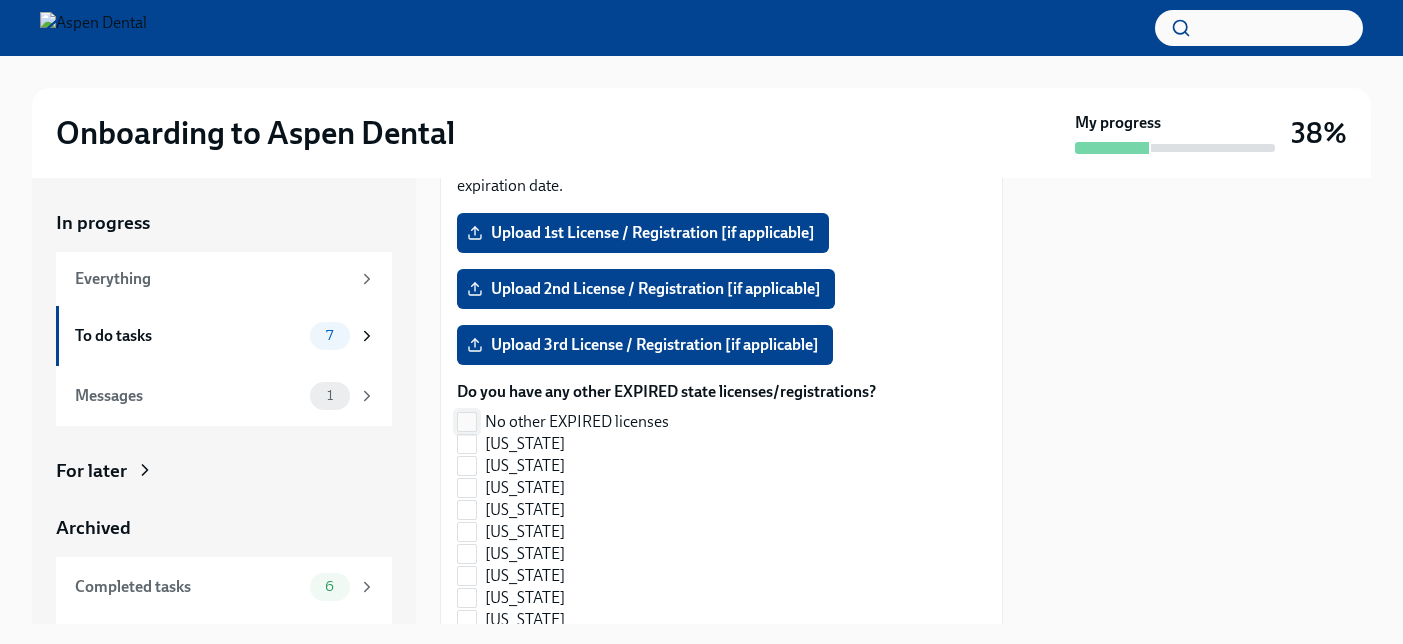 click on "No other EXPIRED licenses" at bounding box center (467, 422) 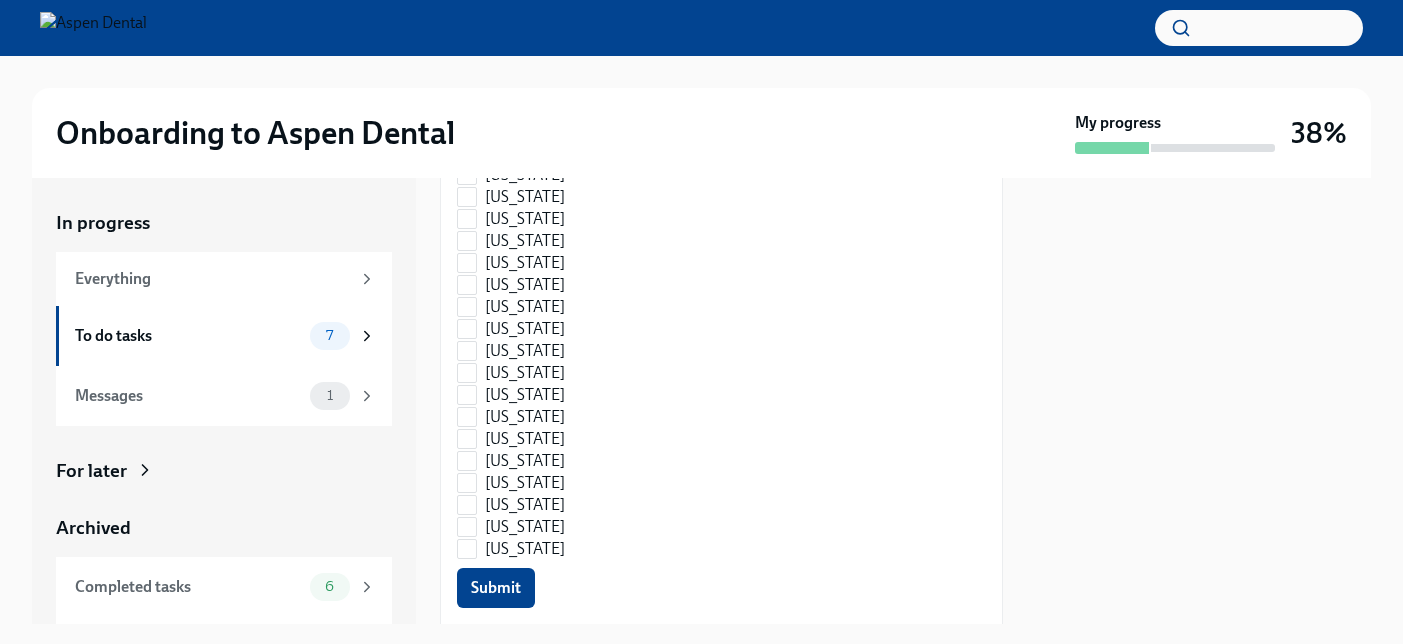 scroll, scrollTop: 3218, scrollLeft: 0, axis: vertical 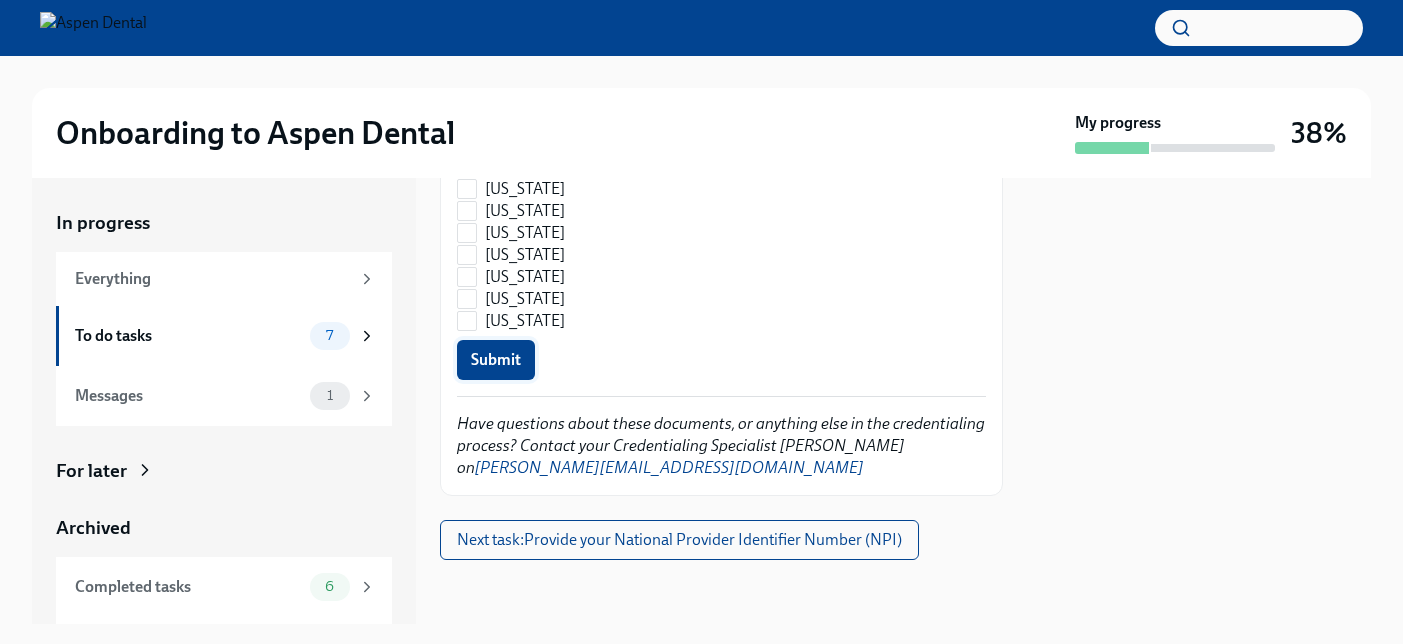 click on "Submit" at bounding box center (496, 360) 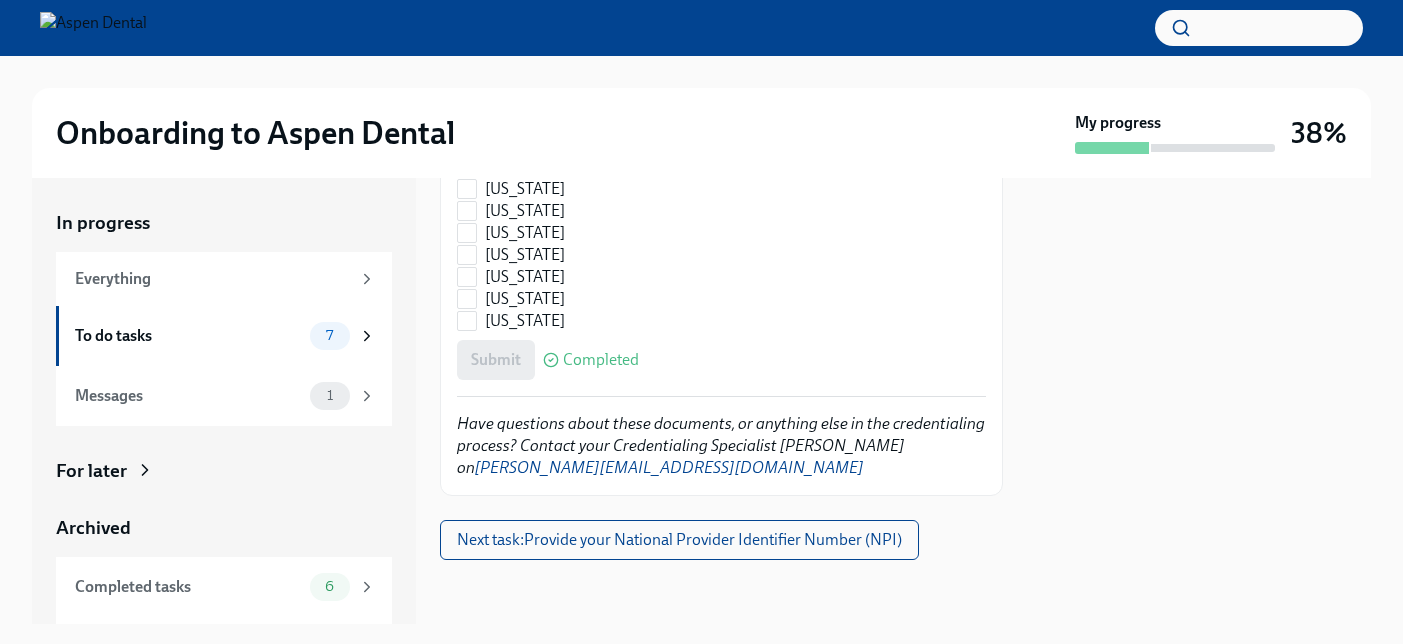 checkbox on "true" 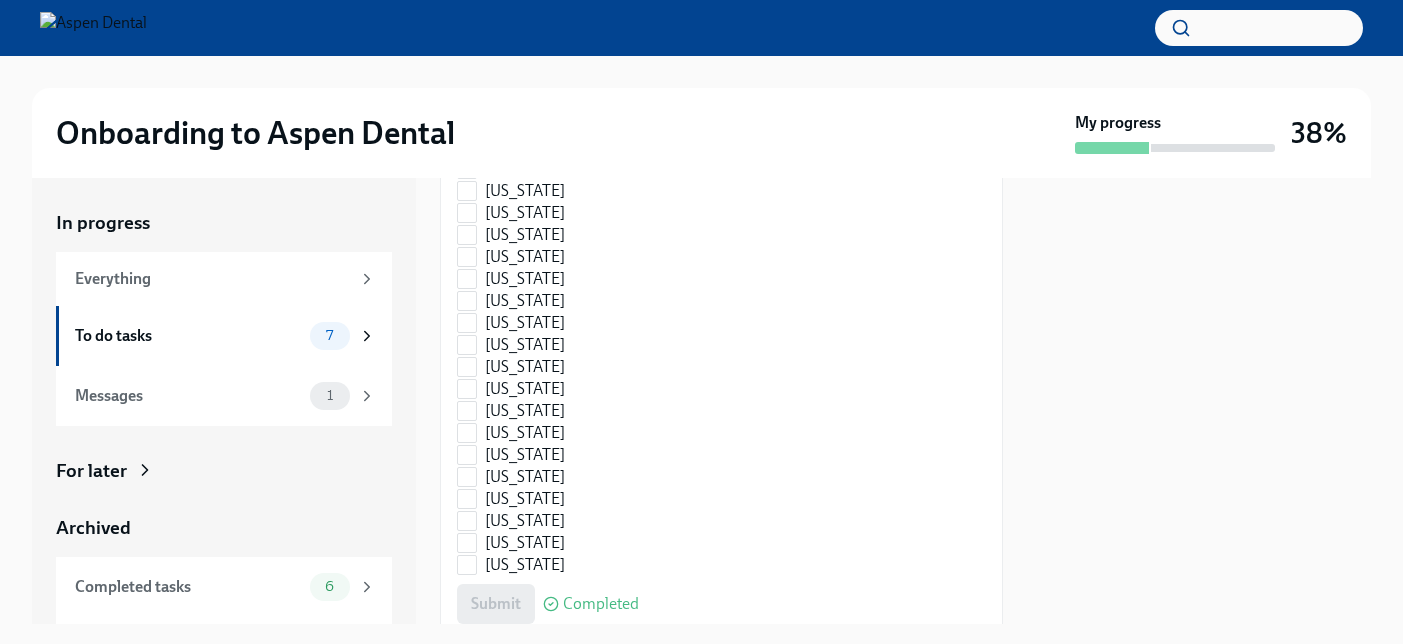 scroll, scrollTop: 3218, scrollLeft: 0, axis: vertical 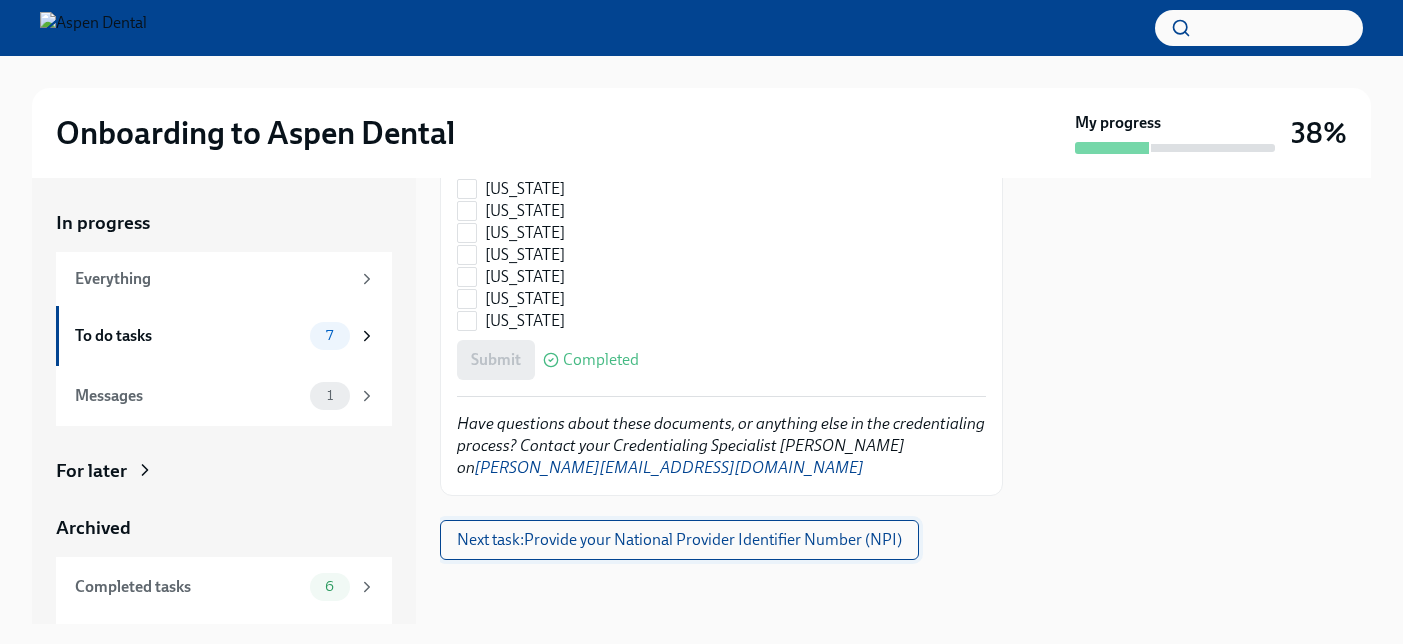 click on "Next task :  Provide your National Provider Identifier Number (NPI)" at bounding box center (679, 540) 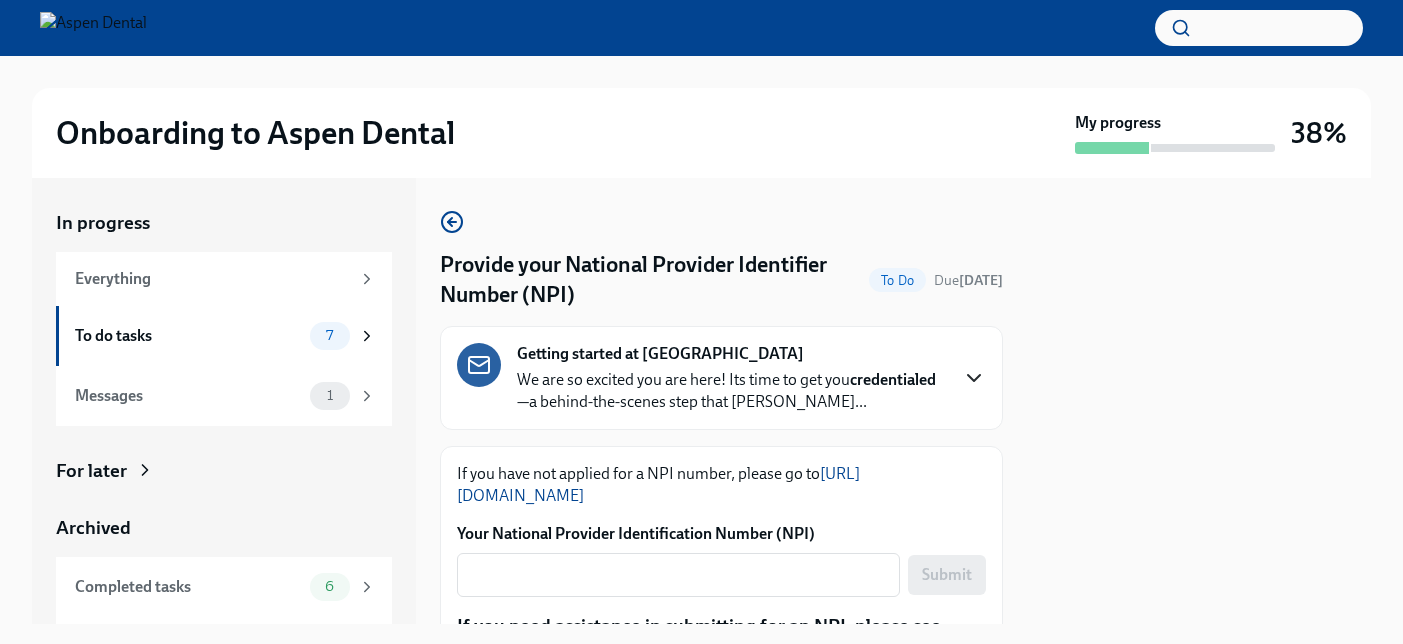 click on "[URL][DOMAIN_NAME]" at bounding box center (658, 484) 